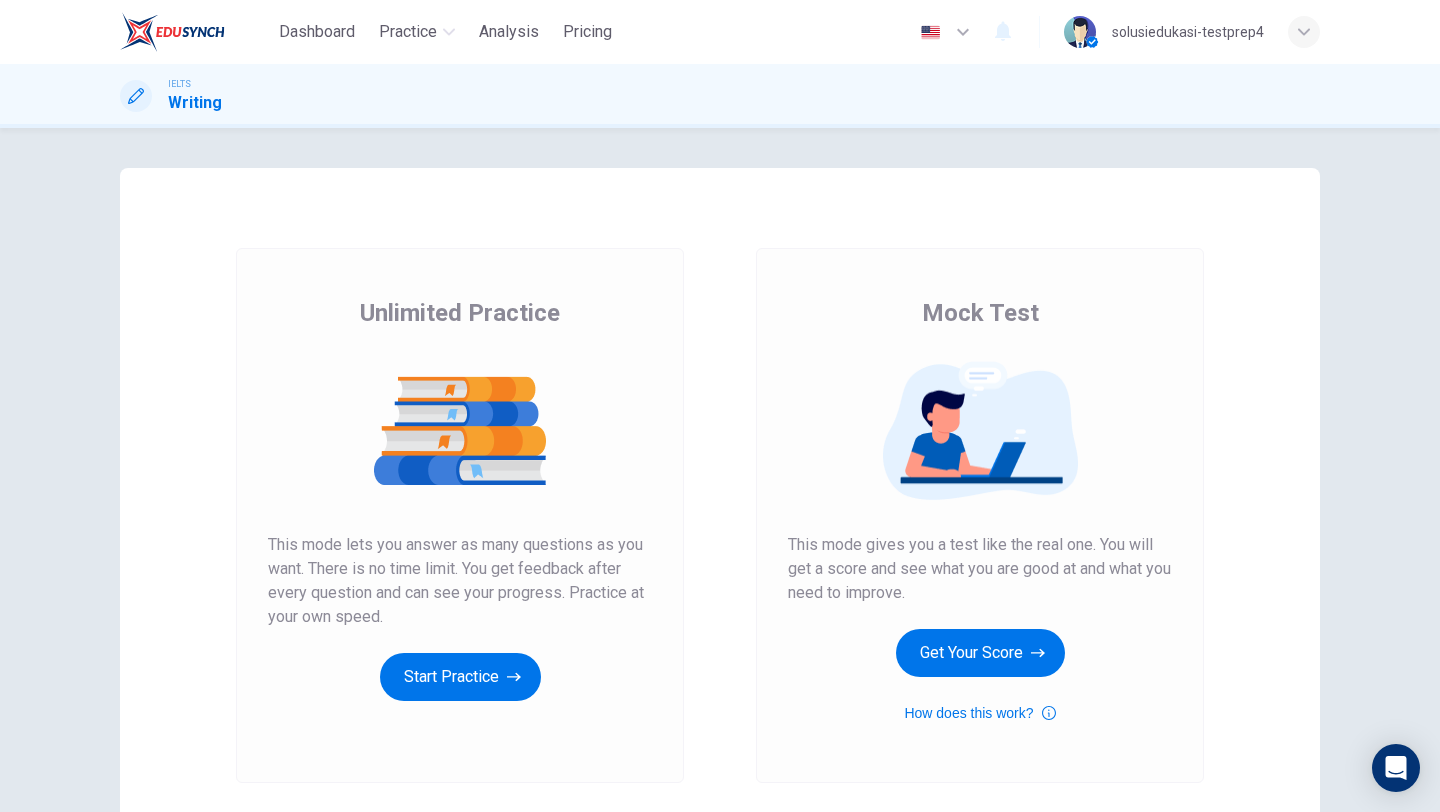 scroll, scrollTop: 0, scrollLeft: 0, axis: both 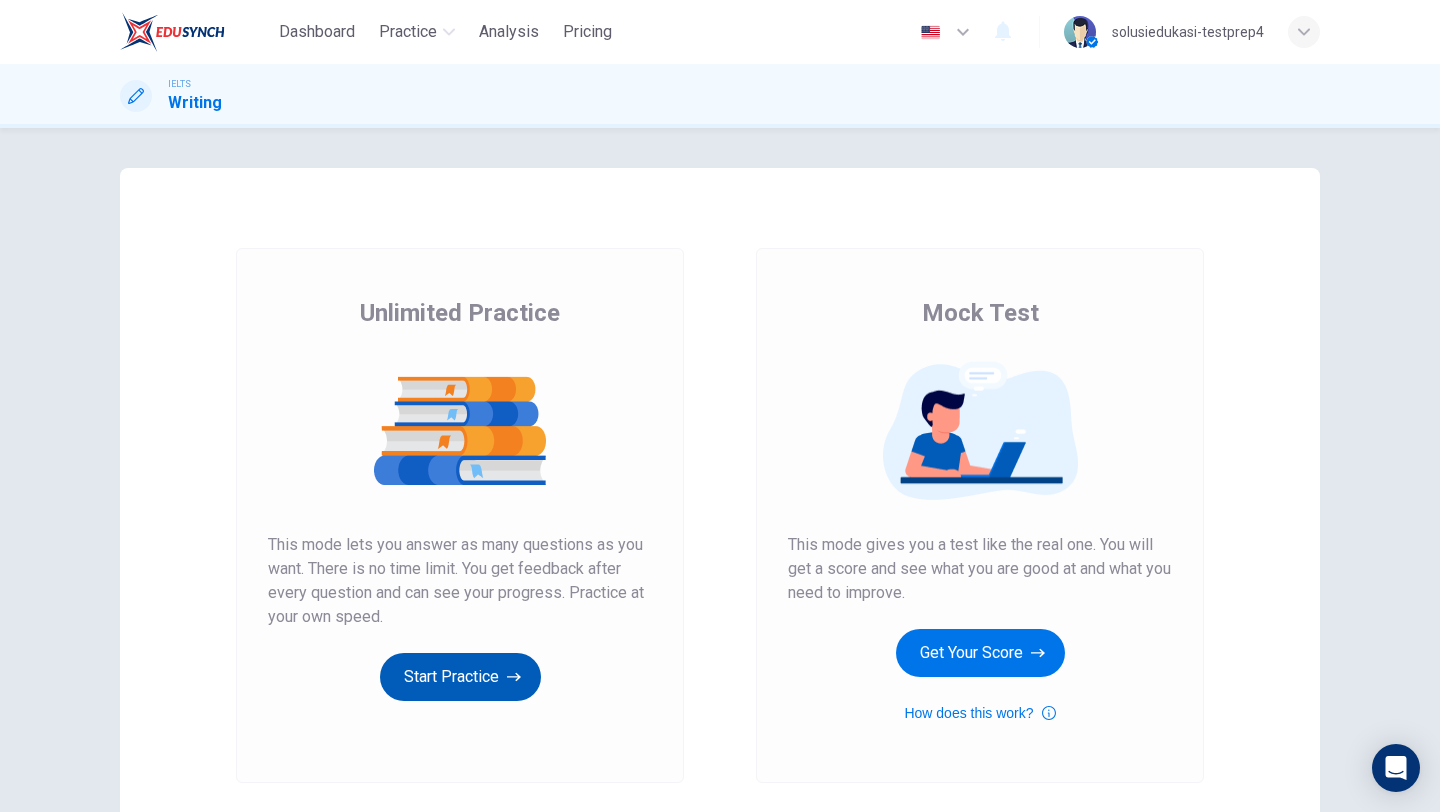 click on "Start Practice" at bounding box center (460, 677) 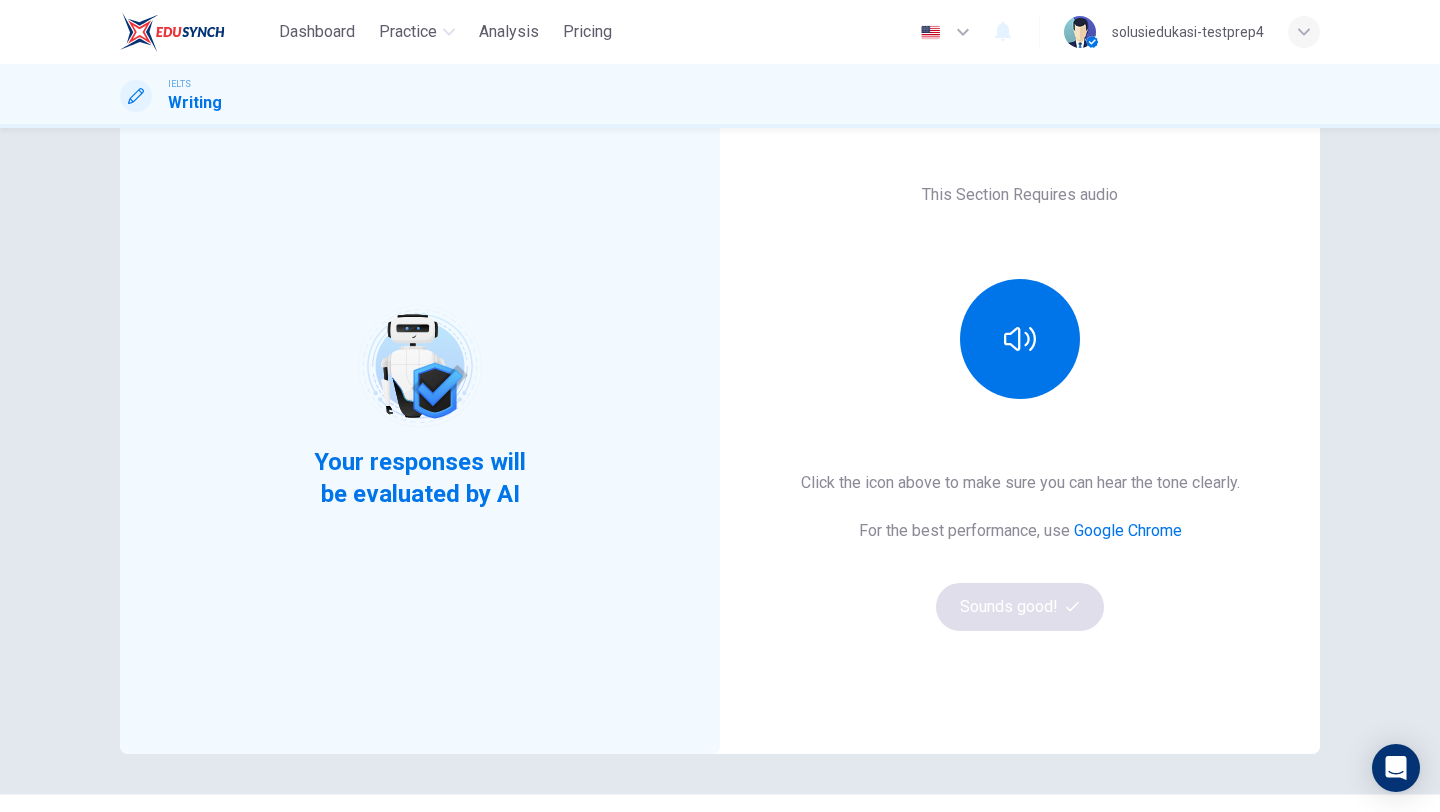 scroll, scrollTop: 108, scrollLeft: 0, axis: vertical 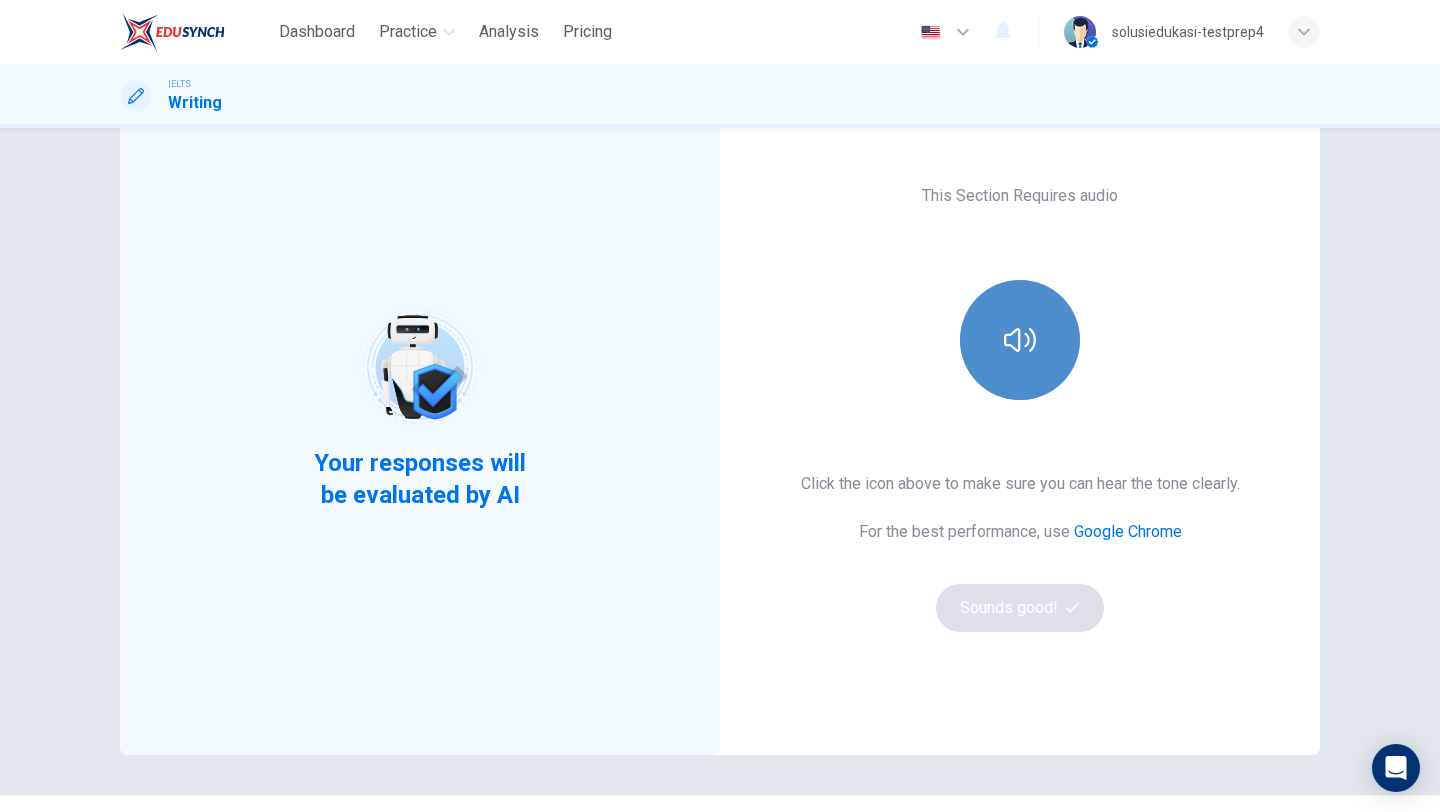 click at bounding box center (1020, 340) 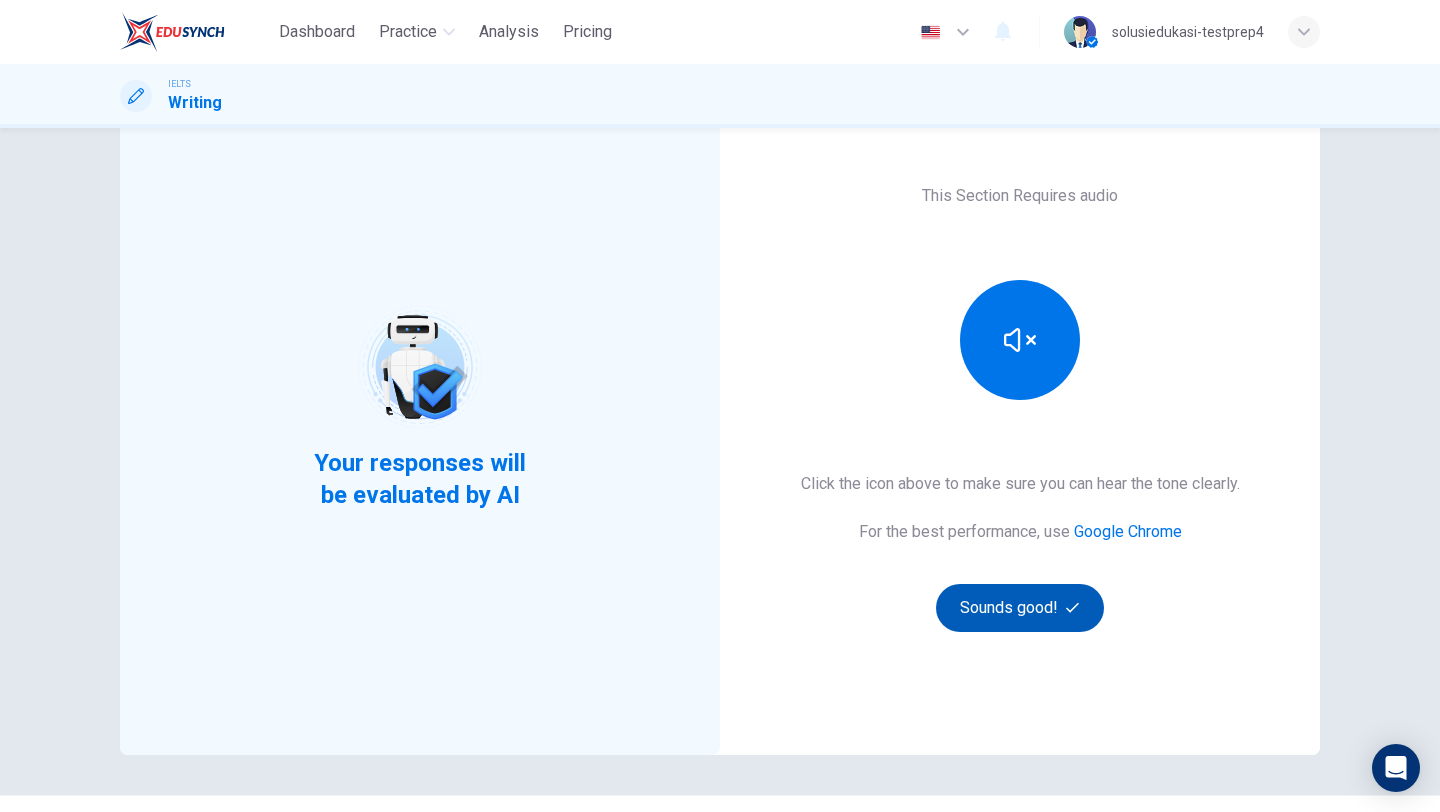 click on "Sounds good!" at bounding box center [1020, 608] 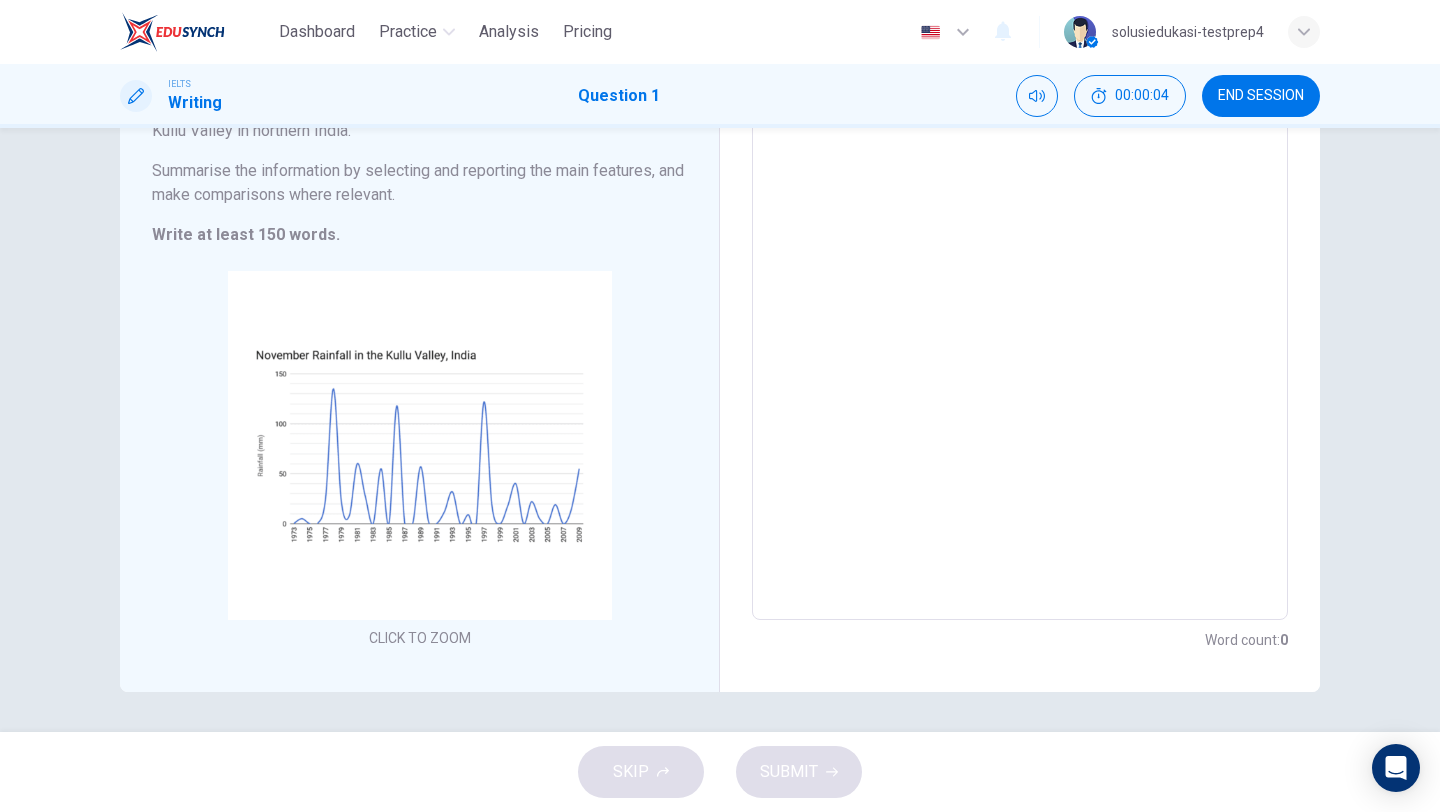 scroll, scrollTop: 0, scrollLeft: 0, axis: both 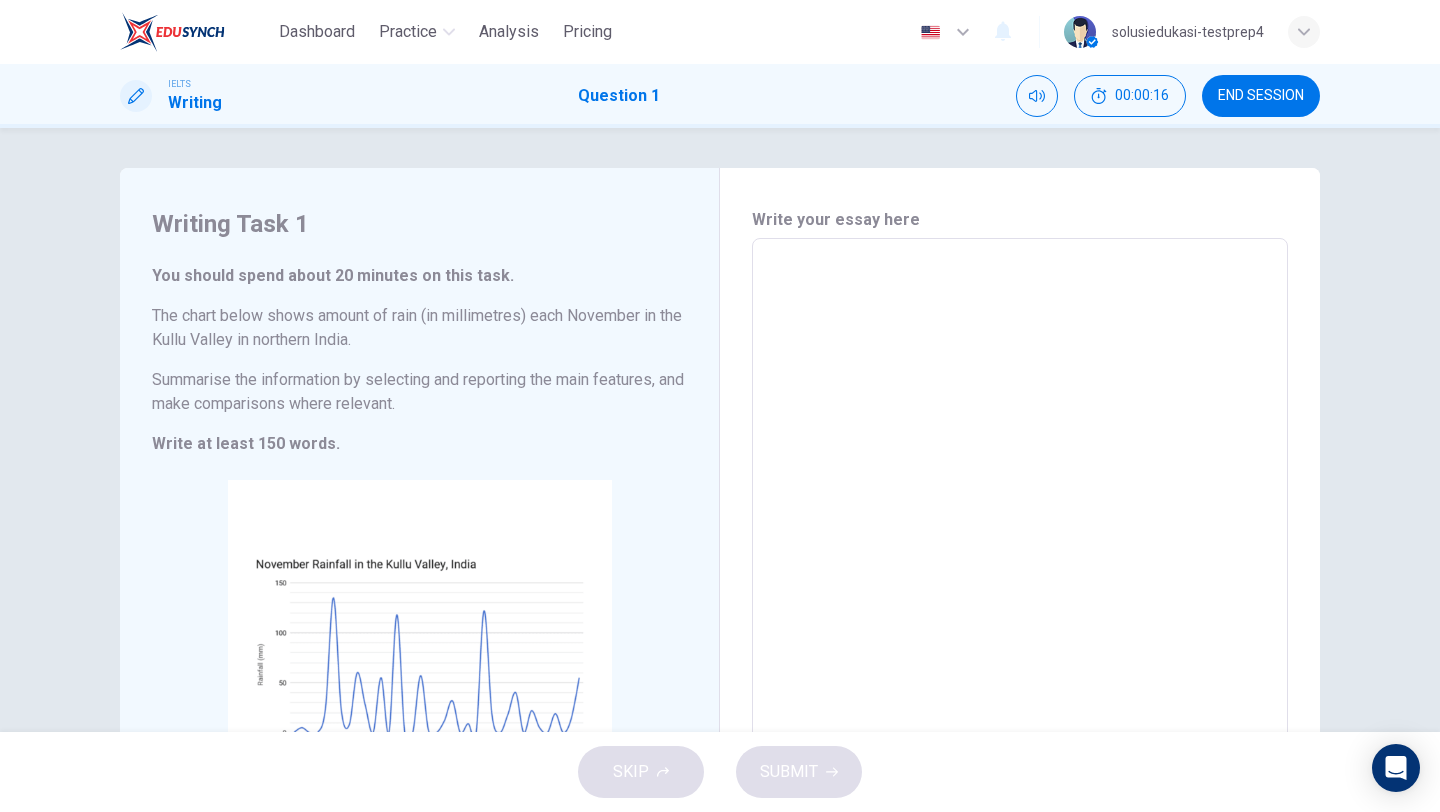 click at bounding box center (1020, 534) 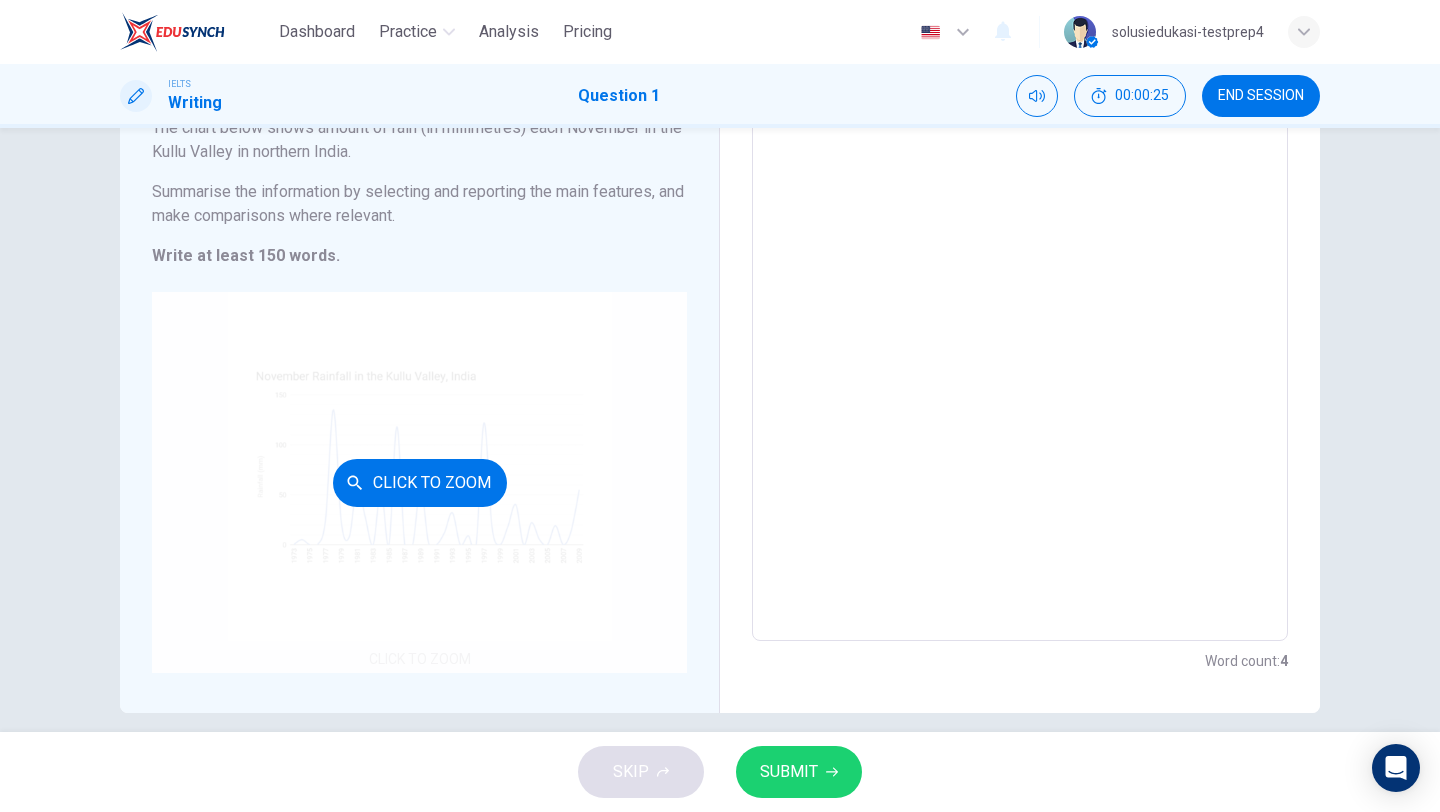 scroll, scrollTop: 192, scrollLeft: 0, axis: vertical 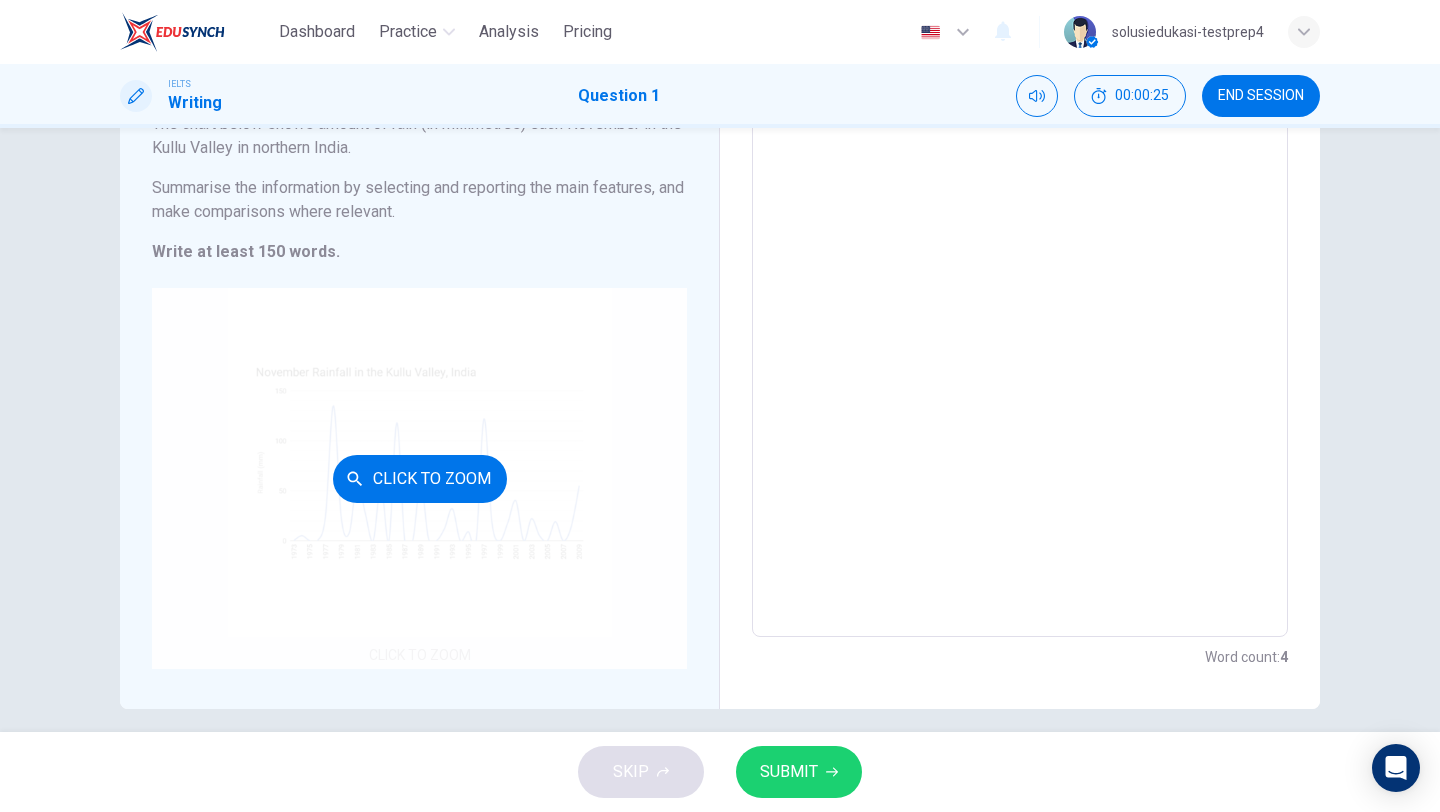 click on "Click to Zoom" at bounding box center (419, 478) 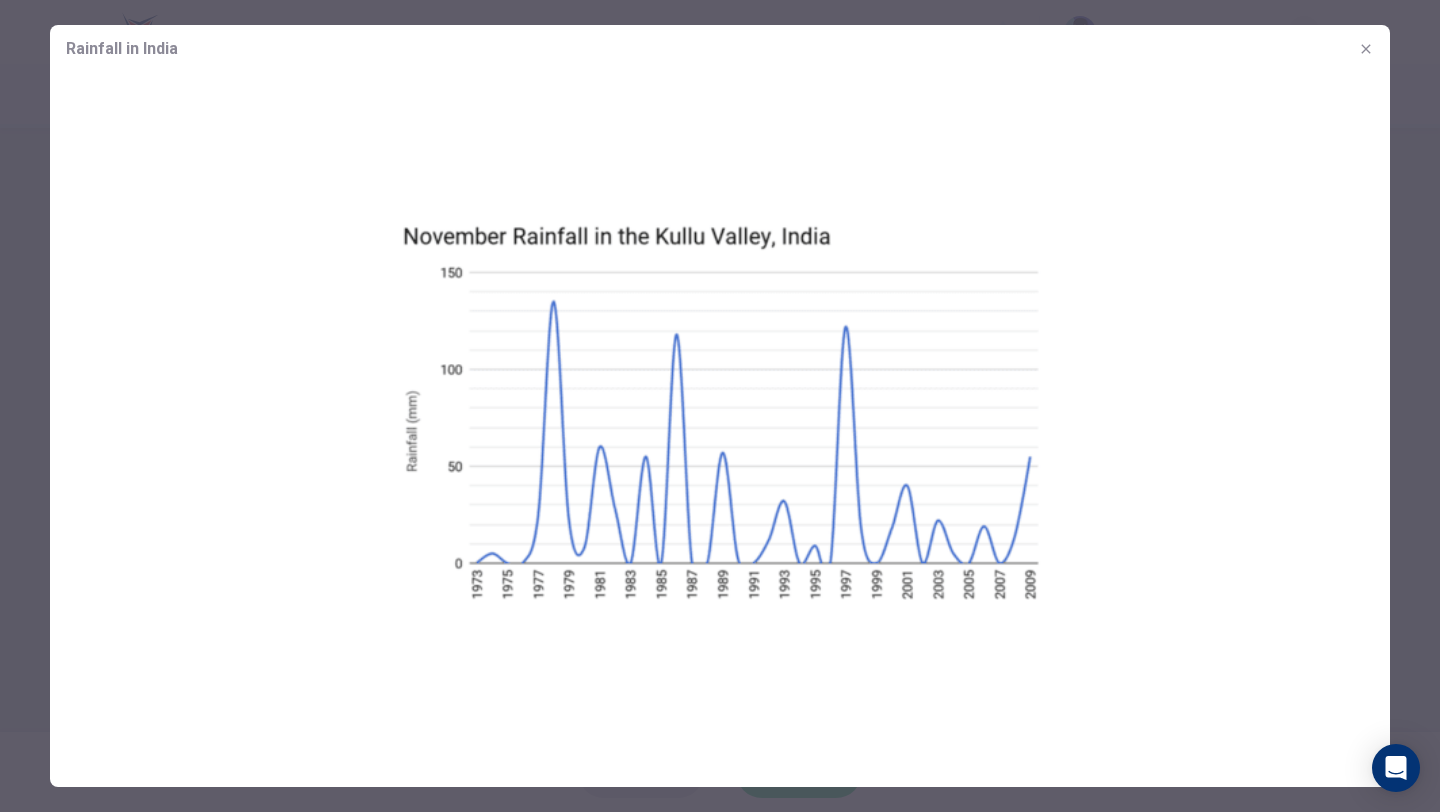 click at bounding box center [720, 411] 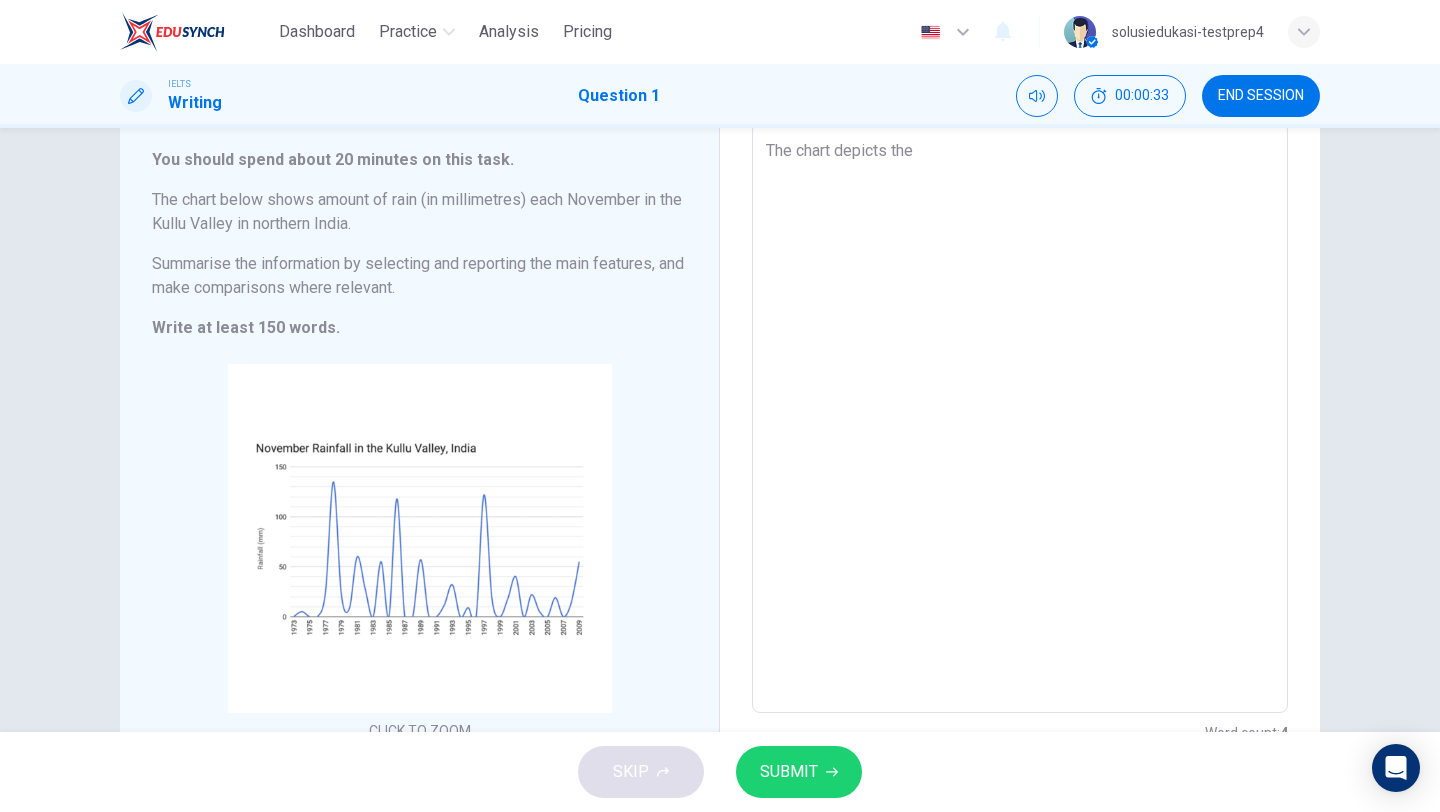 scroll, scrollTop: 0, scrollLeft: 0, axis: both 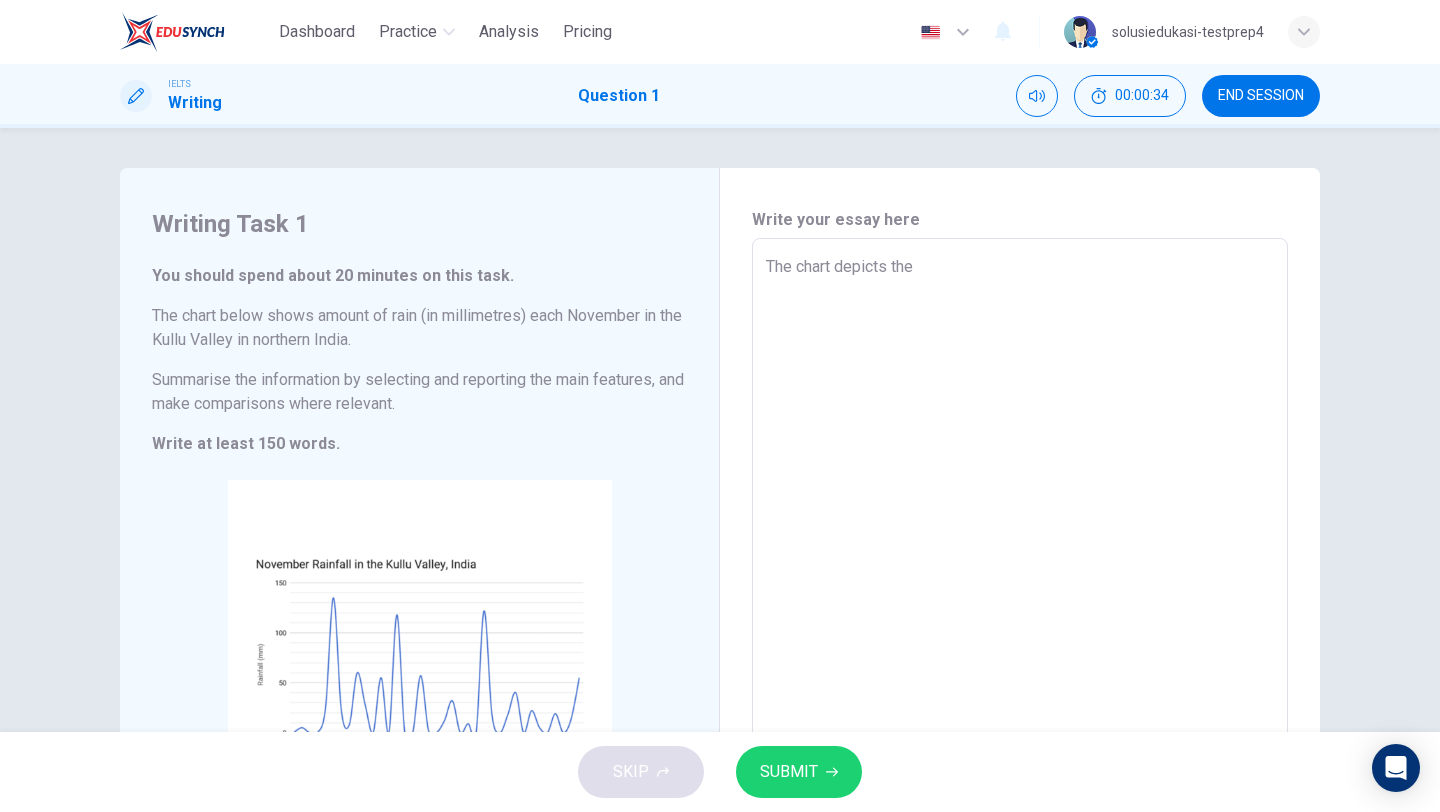 click on "The chart depicts the" at bounding box center [1020, 534] 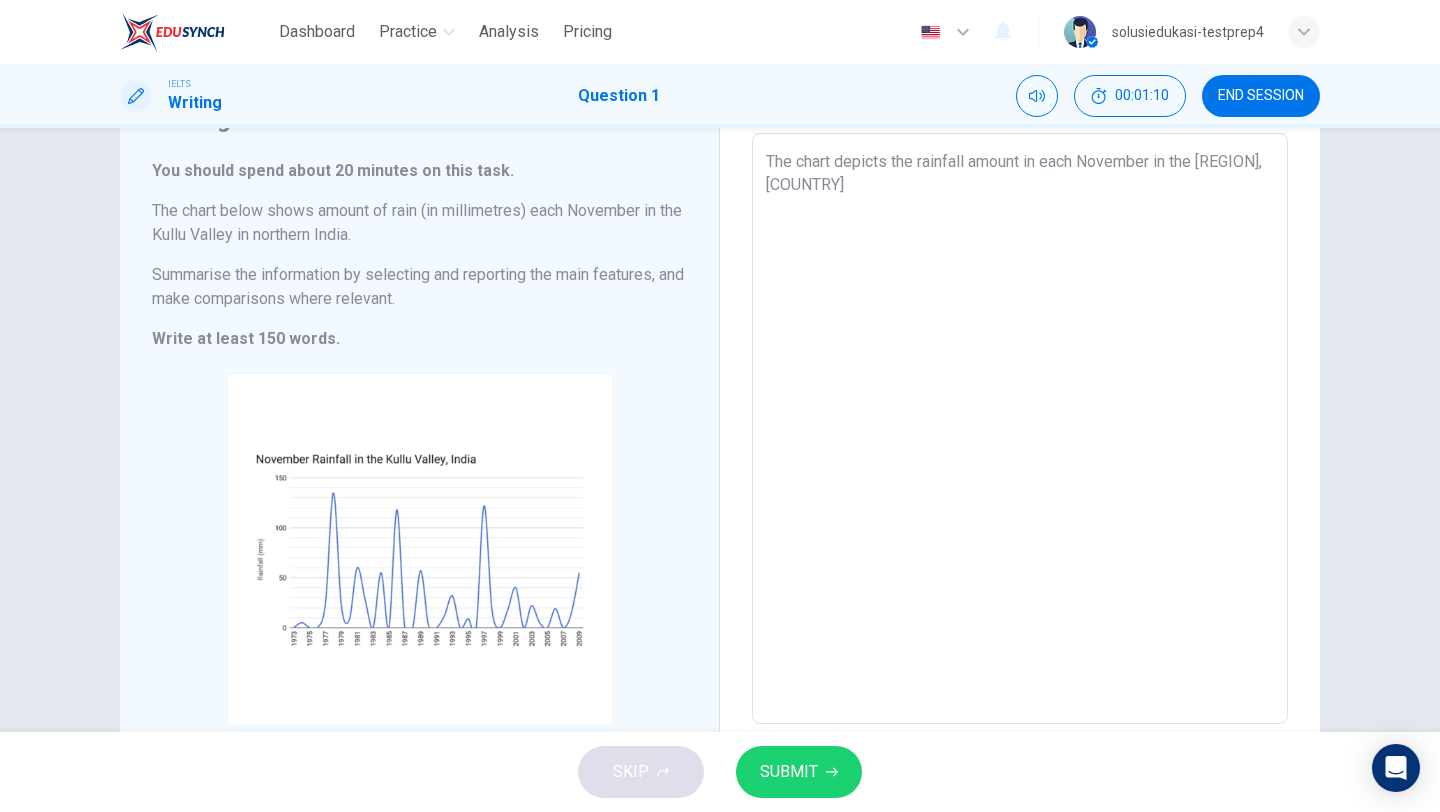 scroll, scrollTop: 106, scrollLeft: 0, axis: vertical 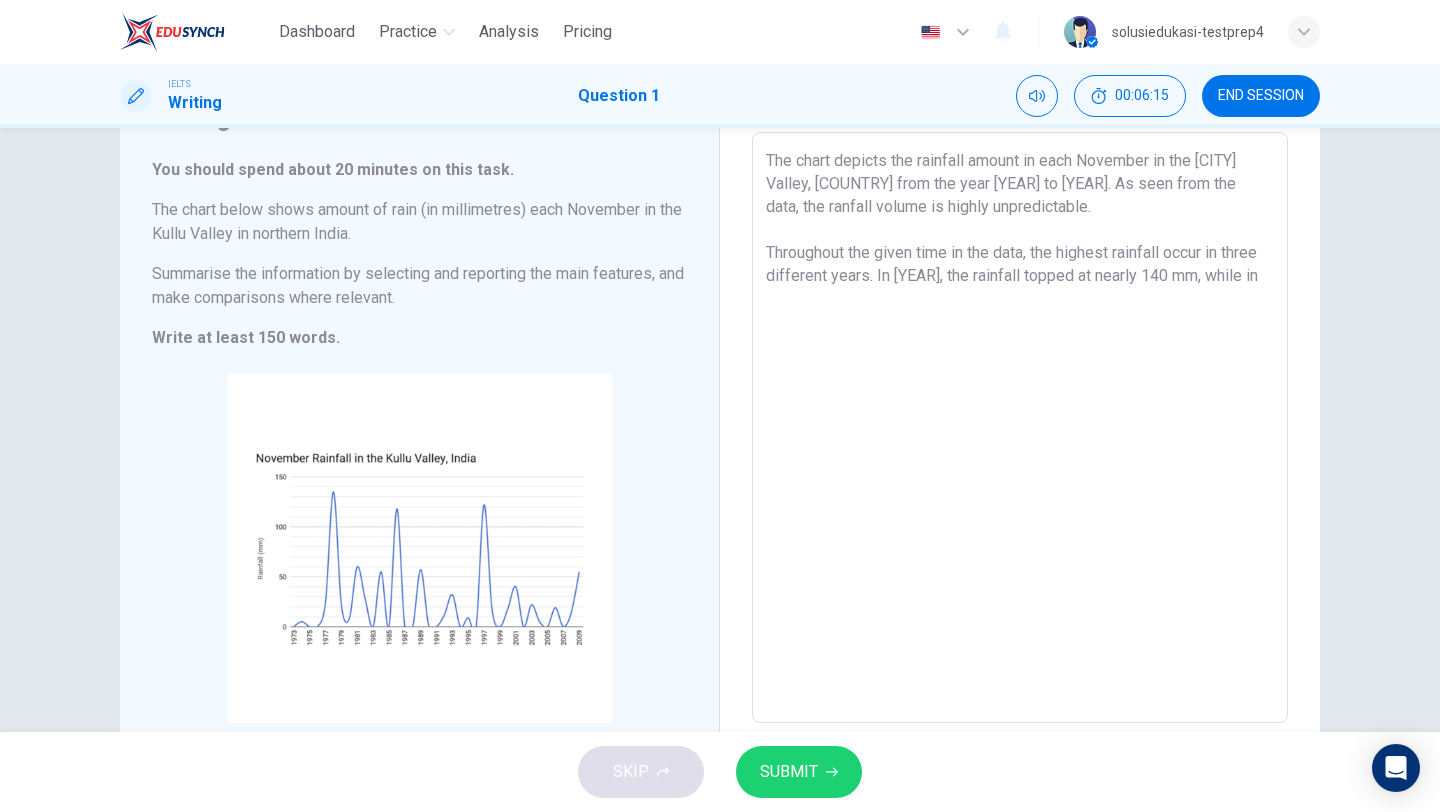 click on "The chart depicts the rainfall amount in each November in the [CITY] Valley, [COUNTRY] from the year [YEAR] to [YEAR]. As seen from the data, the ranfall volume is highly unpredictable.
Throughout the given time in the data, the highest rainfall occur in three different years. In [YEAR], the rainfall topped at nearly 140 mm, while in" at bounding box center [1020, 428] 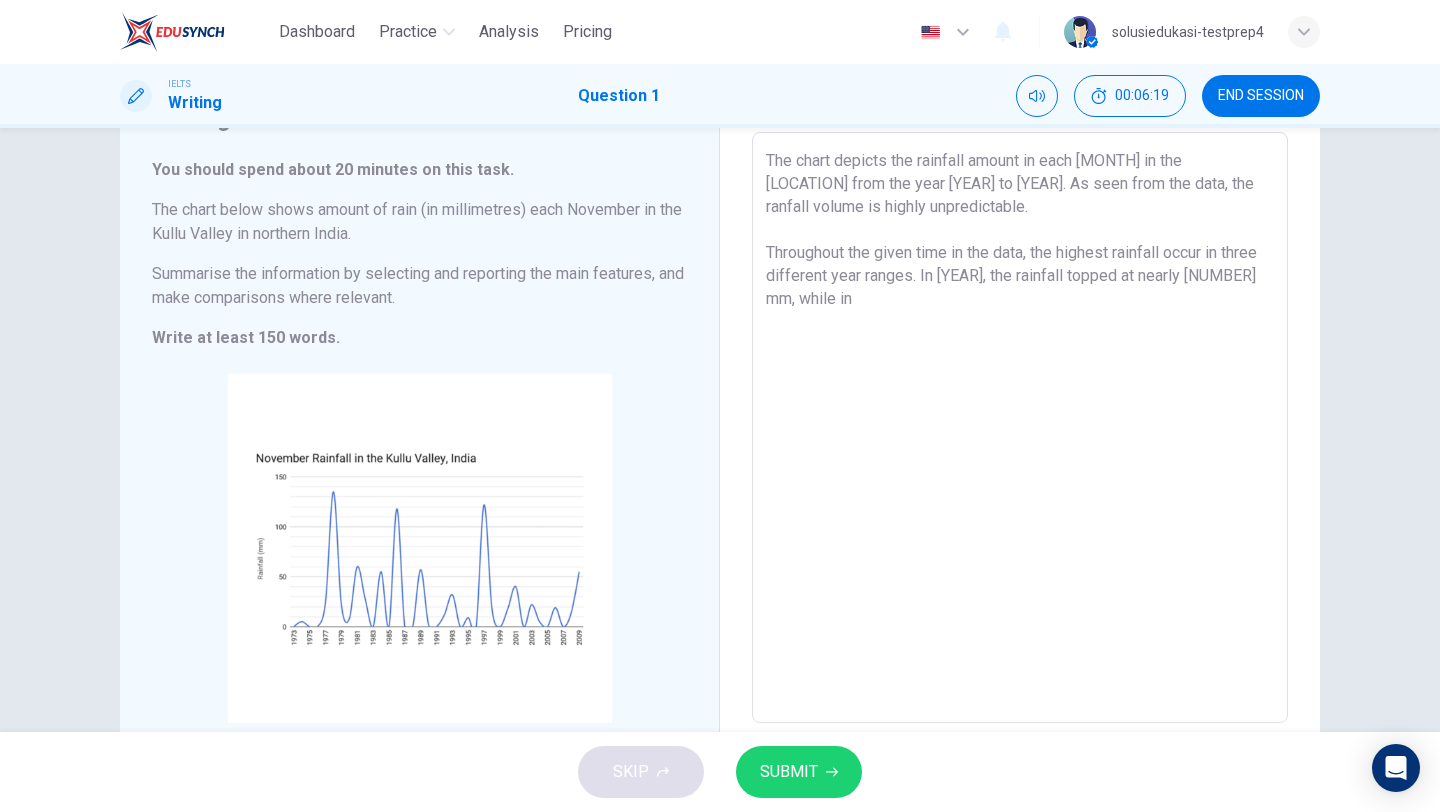 click on "The chart depicts the rainfall amount in each [MONTH] in the [LOCATION] from the year [YEAR] to [YEAR]. As seen from the data, the ranfall volume is highly unpredictable.
Throughout the given time in the data, the highest rainfall occur in three different year ranges. In [YEAR], the rainfall topped at nearly [NUMBER] mm, while in" at bounding box center (1020, 428) 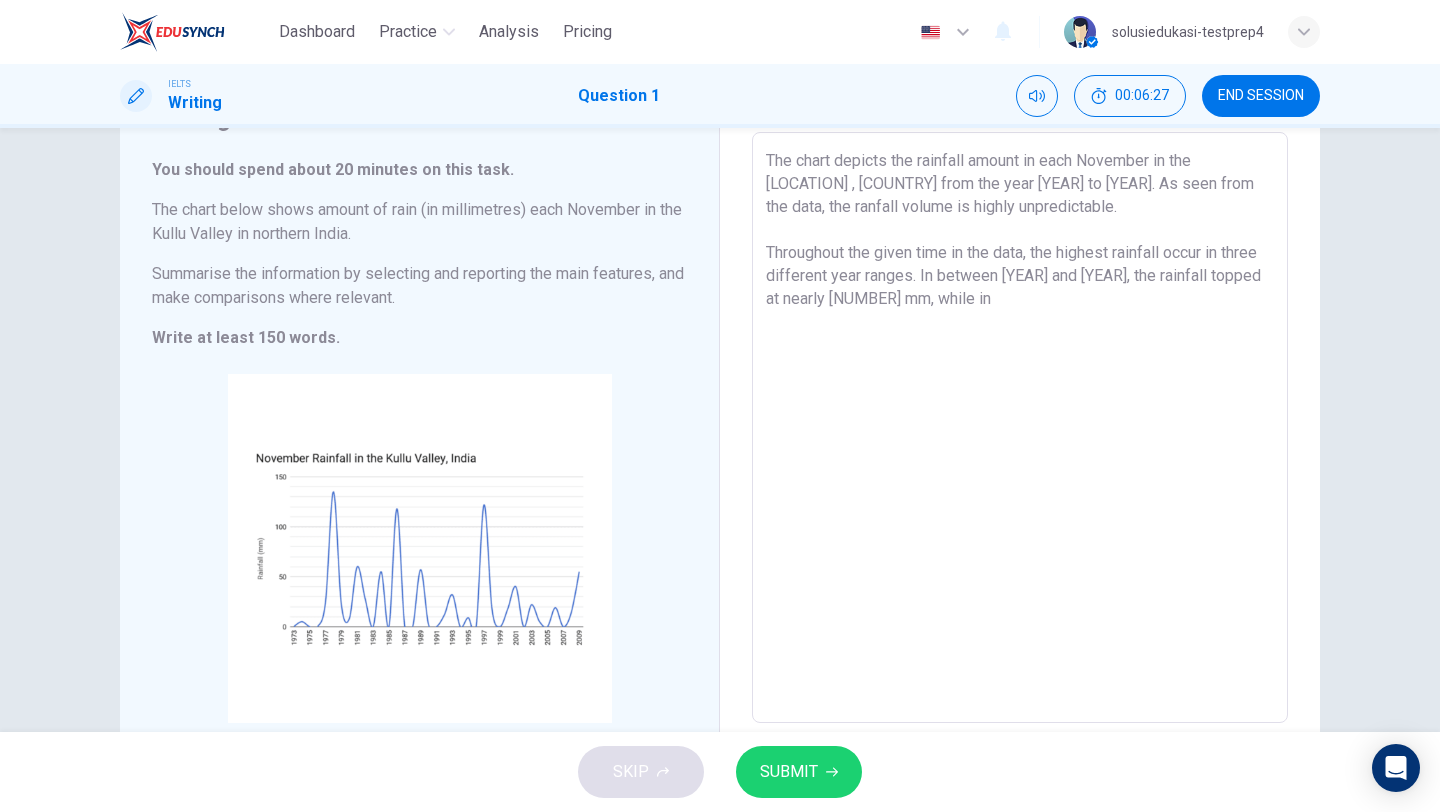 click on "The chart depicts the rainfall amount in each November in the [LOCATION] , [COUNTRY] from the year [YEAR] to [YEAR]. As seen from the data, the ranfall volume is highly unpredictable.
Throughout the given time in the data, the highest rainfall occur in three different year ranges. In between [YEAR] and [YEAR], the rainfall topped at nearly [NUMBER] mm, while in" at bounding box center (1020, 428) 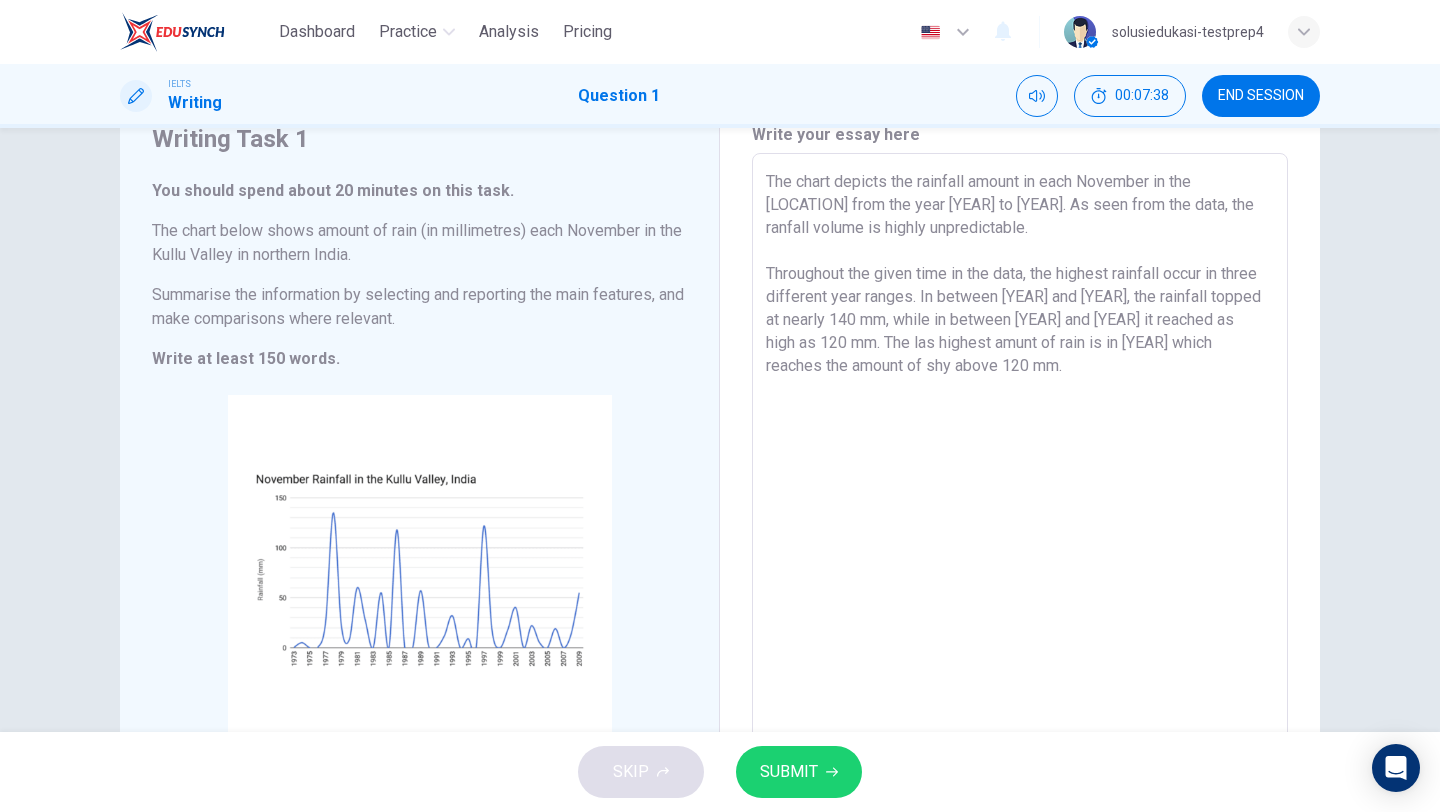scroll, scrollTop: 28, scrollLeft: 0, axis: vertical 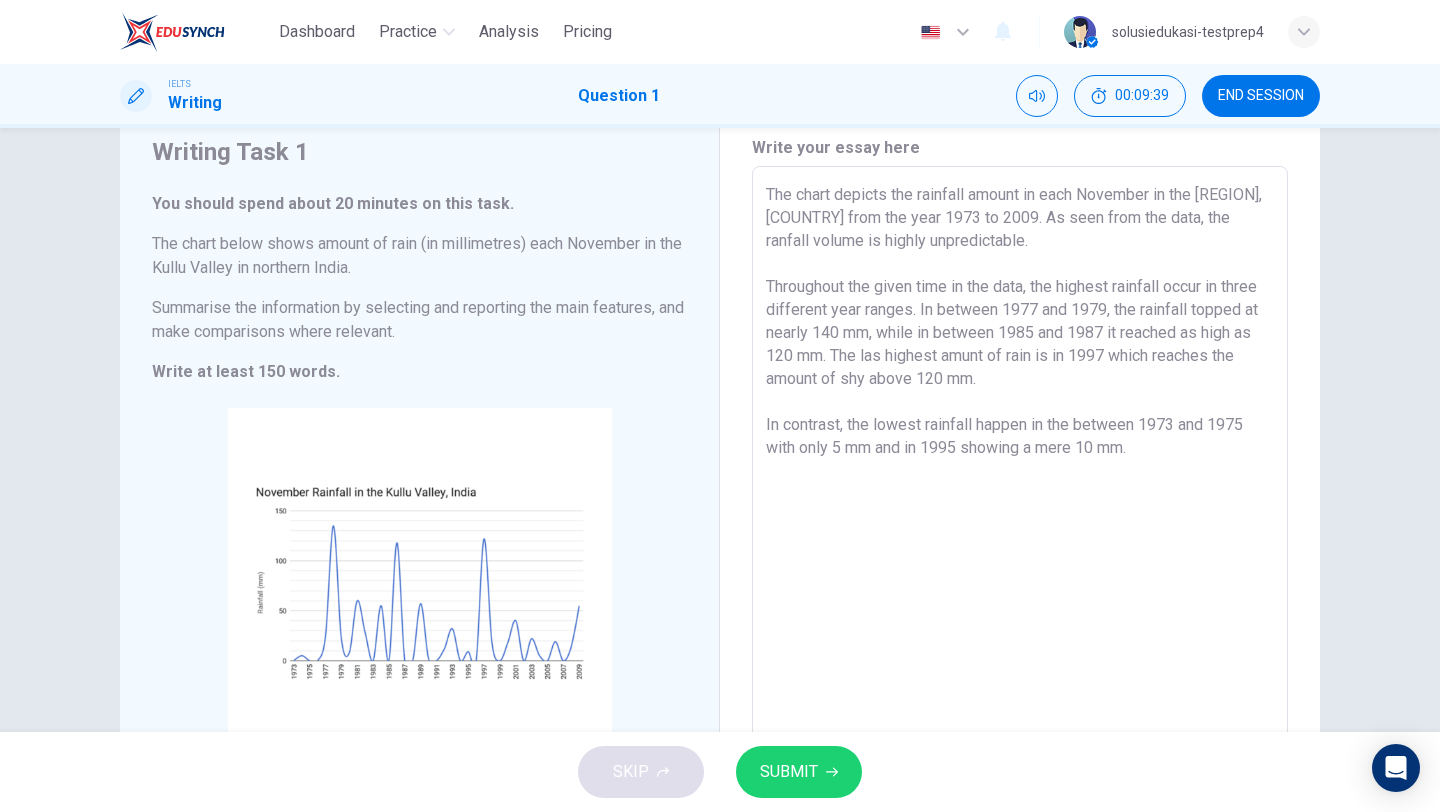 click on "The chart depicts the rainfall amount in each November in the [REGION], [COUNTRY] from the year 1973 to 2009. As seen from the data, the ranfall volume is highly unpredictable.
Throughout the given time in the data, the highest rainfall occur in three different year ranges. In between 1977 and 1979, the rainfall topped at nearly 140 mm, while in between 1985 and 1987 it reached as high as 120 mm. The las highest amunt of rain is in 1997 which reaches the amount of shy above 120 mm.
In contrast, the lowest rainfall happen in the between 1973 and 1975 with only 5 mm and in 1995 showing a mere 10 mm." at bounding box center [1020, 462] 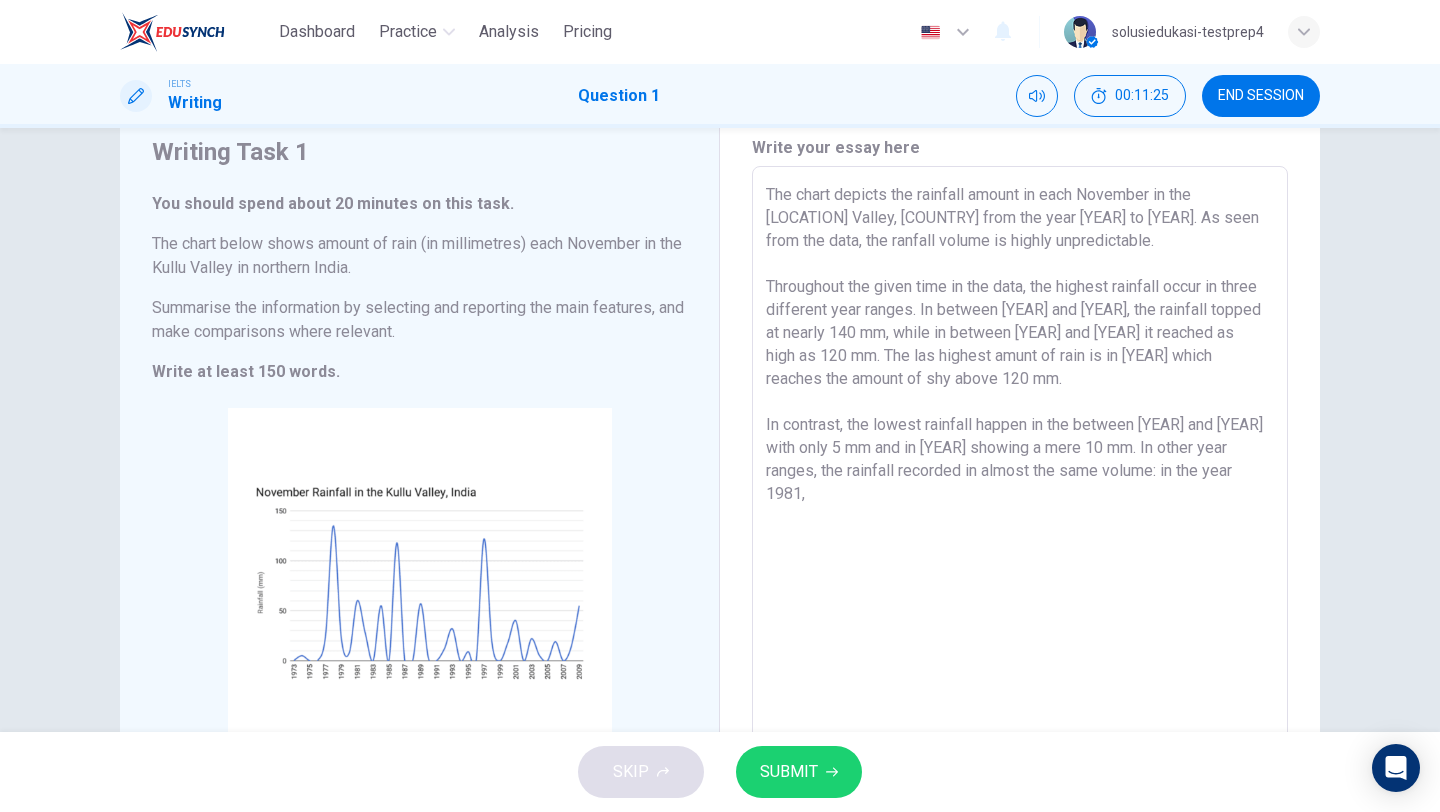 drag, startPoint x: 1092, startPoint y: 380, endPoint x: 901, endPoint y: 307, distance: 204.47493 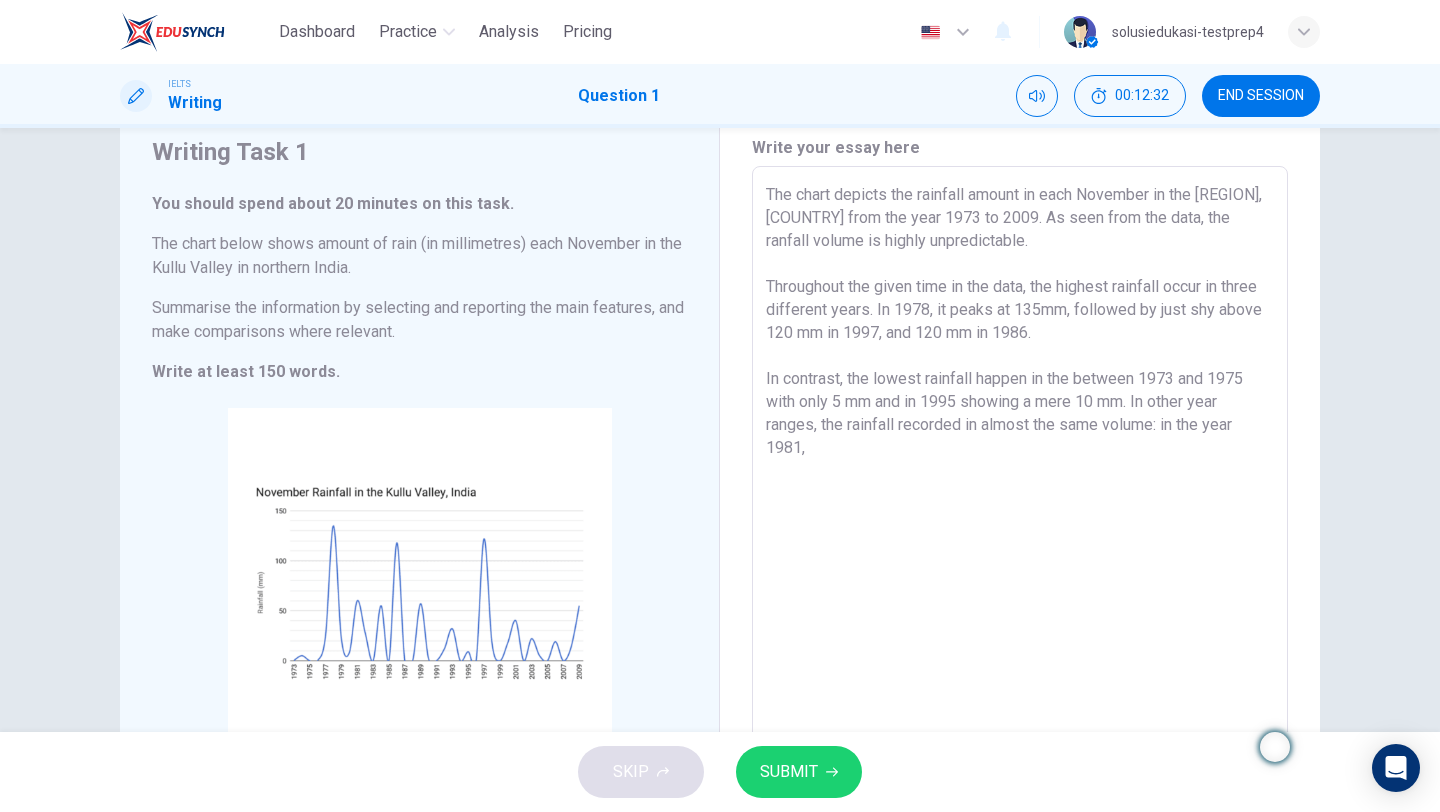 drag, startPoint x: 847, startPoint y: 455, endPoint x: 876, endPoint y: 386, distance: 74.84651 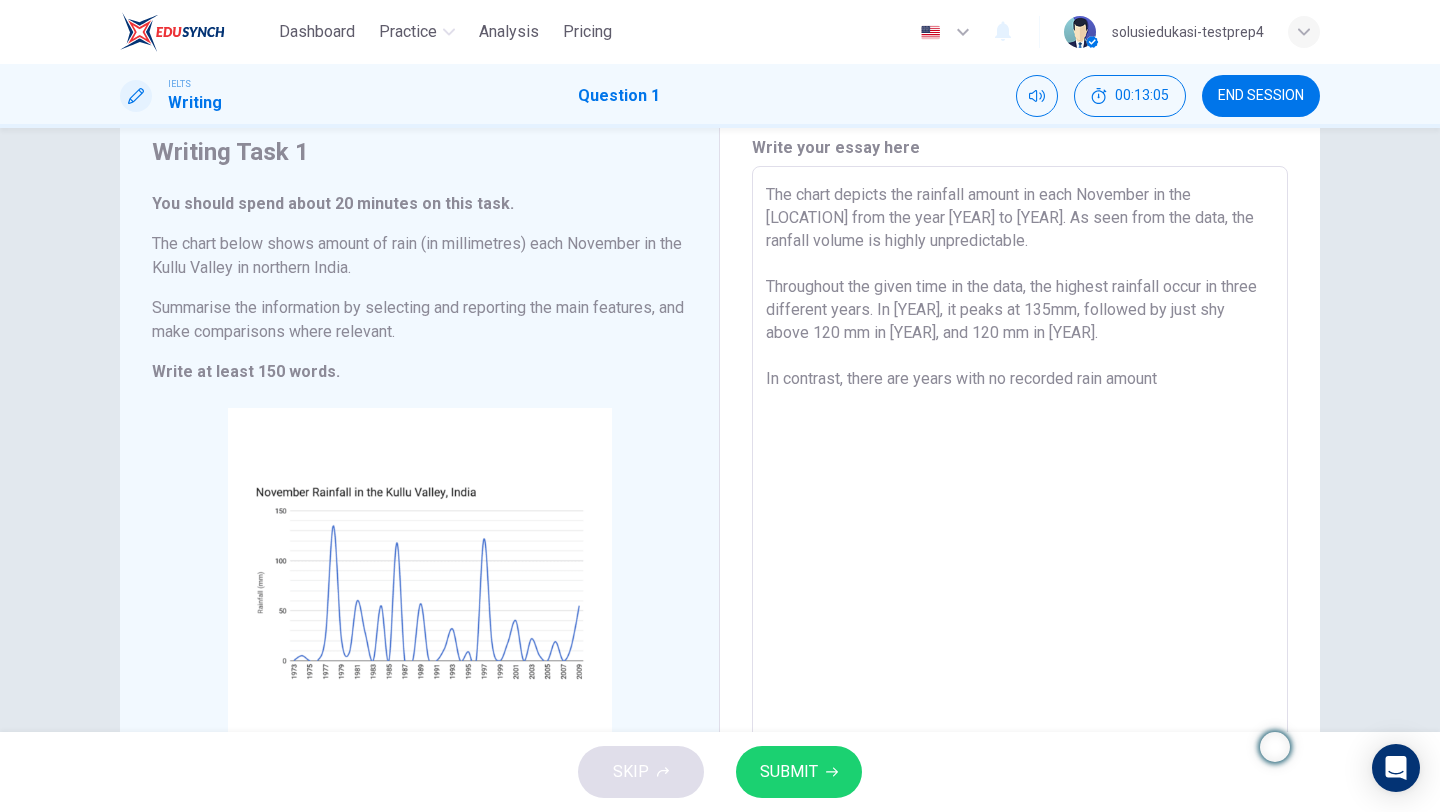 drag, startPoint x: 1181, startPoint y: 377, endPoint x: 850, endPoint y: 373, distance: 331.02417 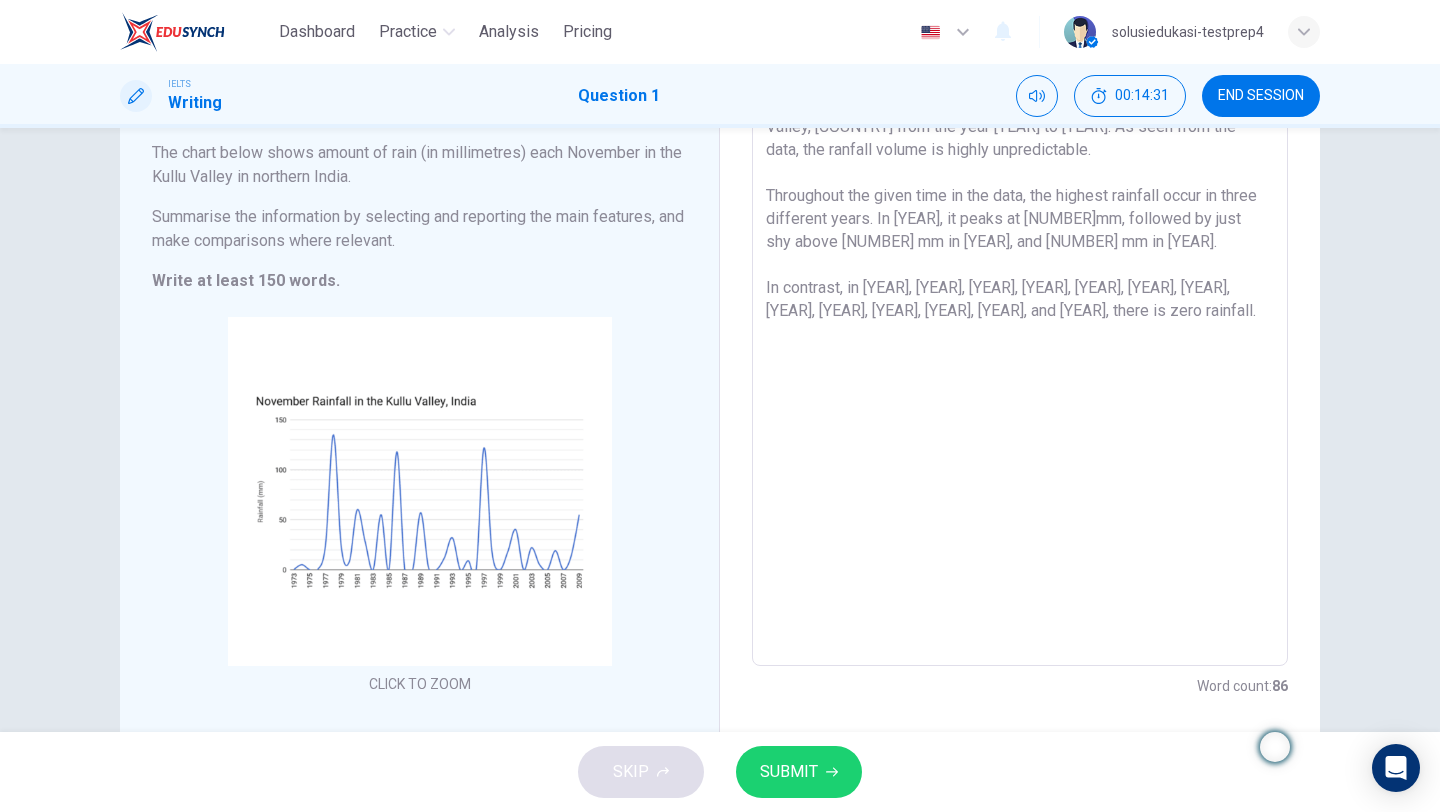 scroll, scrollTop: 164, scrollLeft: 0, axis: vertical 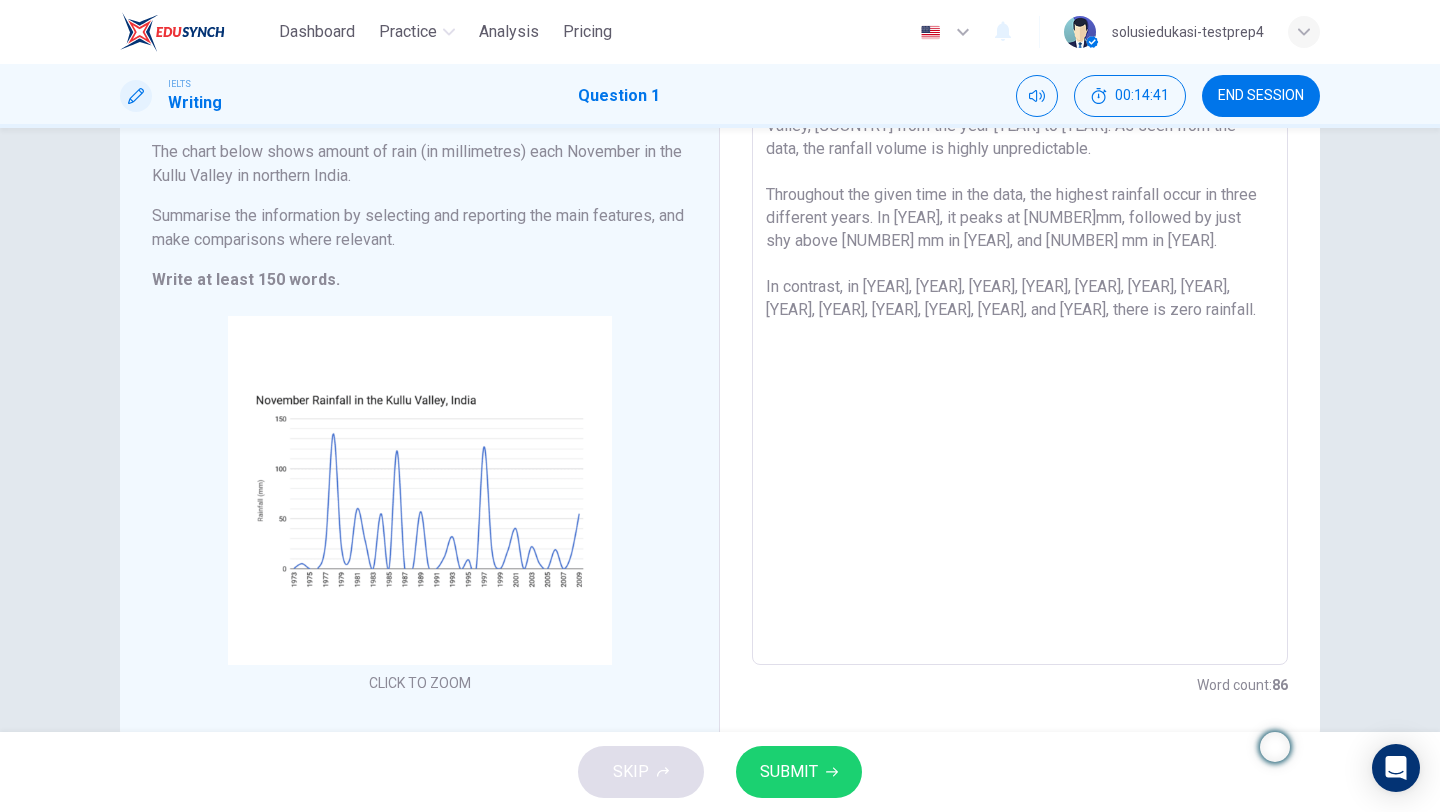 click on "The chart depicts the rainfall amount in each November in the [LOCATION] Valley, [COUNTRY] from the year [YEAR] to [YEAR]. As seen from the data, the ranfall volume is highly unpredictable.
Throughout the given time in the data, the highest rainfall occur in three different years. In [YEAR], it peaks at 135mm, followed by just shy above 120 mm in [YEAR], and 120 mm in [YEAR].
In contrast, in [YEAR], [YEAR], [YEAR], [YEAR], [YEAR], [YEAR], [YEAR], [YEAR], [YEAR], [YEAR], [YEAR], and [YEAR], there is zero rainfall.  x ​" at bounding box center [1020, 369] 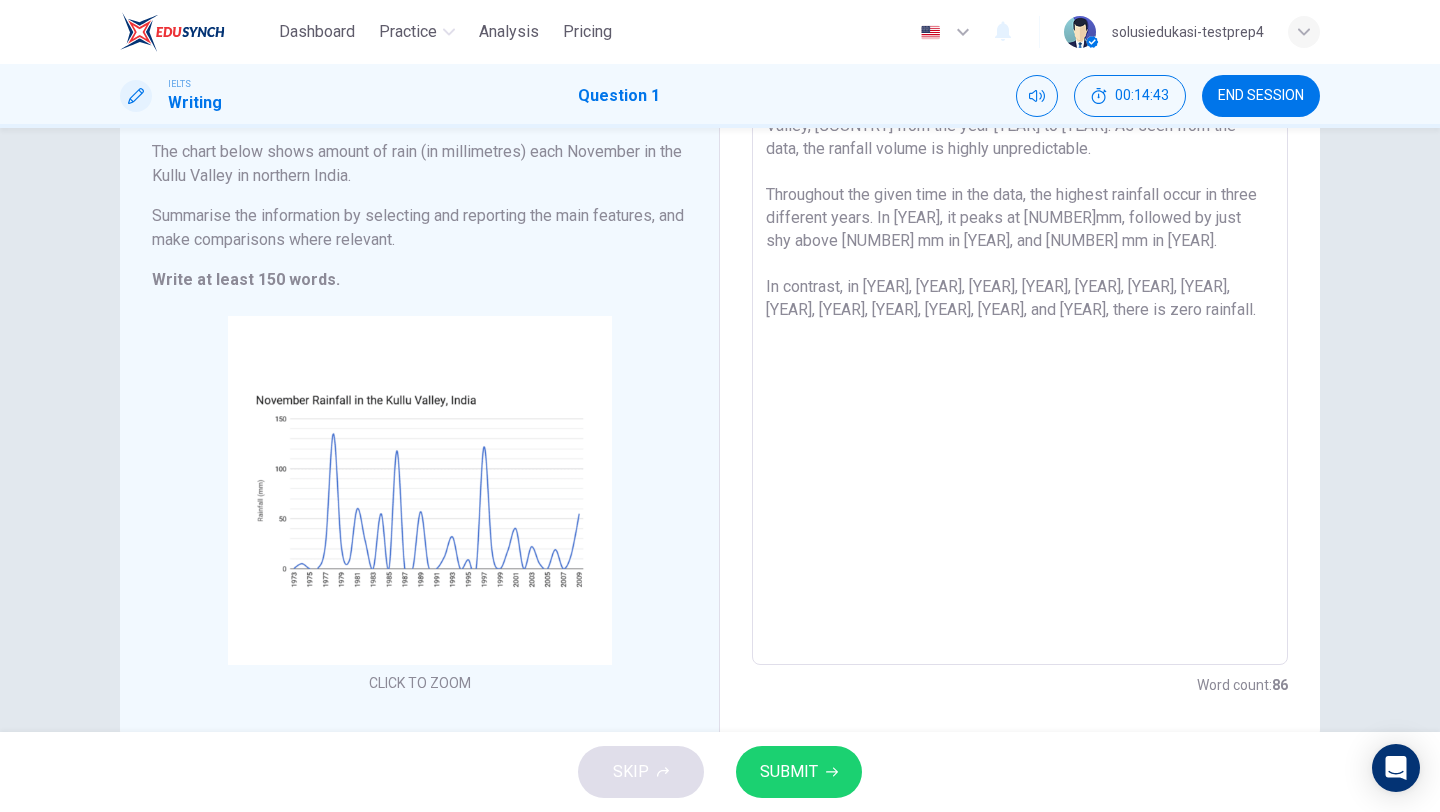 click on "The chart depicts the rainfall amount in each November in the [LOCATION] from the year [YEAR] to [YEAR]. As seen from the data, the ranfall volume is highly unpredictable.
Throughout the given time in the data, the highest rainfall occur in three different years. In [YEAR], it peaks at 135mm, followed by just shy above 120 mm in [YEAR], and 120 mm in [YEAR].
In contrast, in [YEAR], [YEAR], [YEAR], [YEAR], [YEAR], [YEAR], [YEAR], [YEAR], [YEAR], [YEAR], [YEAR], [YEAR], and [YEAR], there is zero rainfall. x ​" at bounding box center (1020, 369) 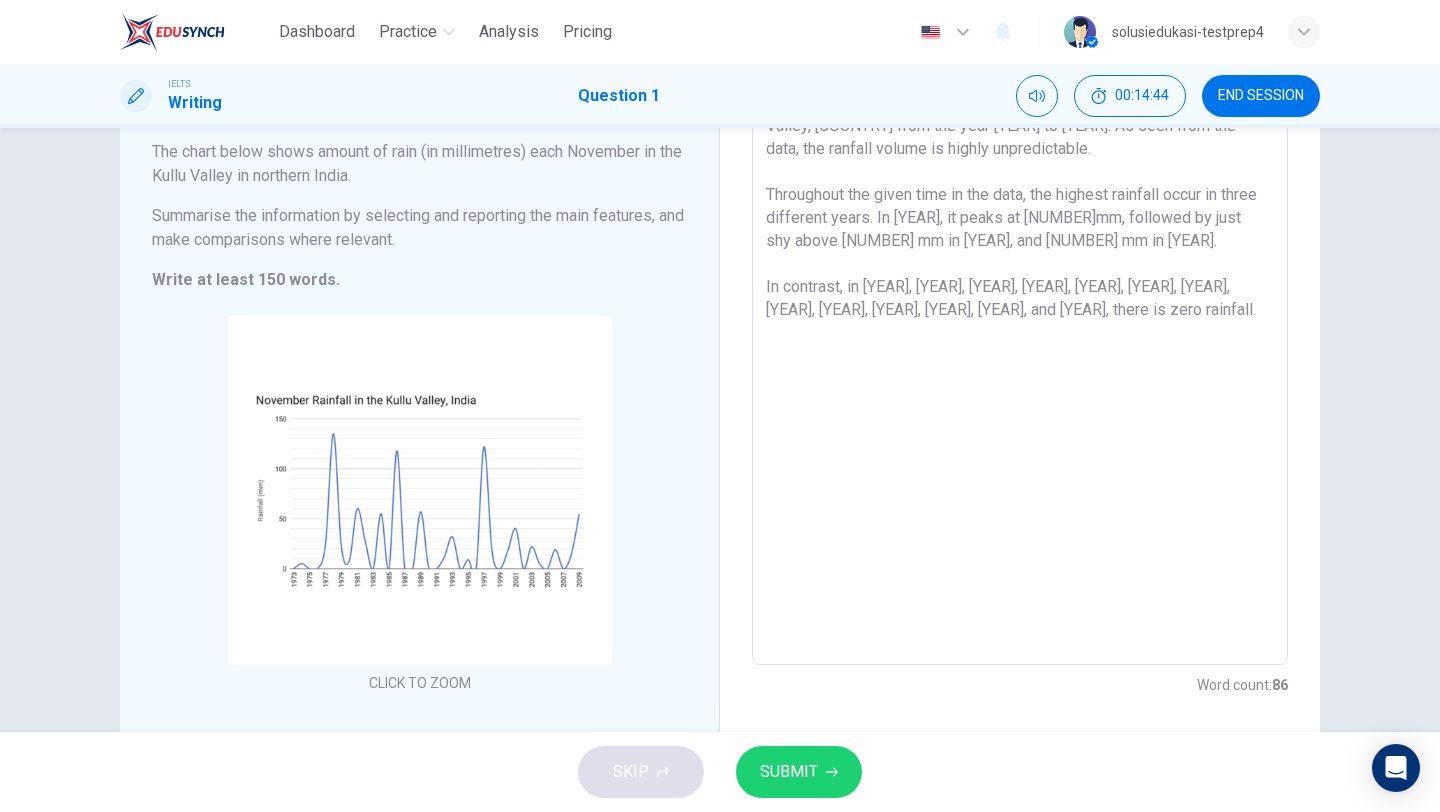 click on "The chart depicts the rainfall amount in each November in the [CITY] Valley, [COUNTRY] from the year [YEAR] to [YEAR]. As seen from the data, the ranfall volume is highly unpredictable.
Throughout the given time in the data, the highest rainfall occur in three different years. In [YEAR], it peaks at [NUMBER]mm, followed by just shy above [NUMBER] mm in [YEAR], and [NUMBER] mm in [YEAR].
In contrast, in [YEAR], [YEAR], [YEAR], [YEAR], [YEAR], [YEAR], [YEAR], [YEAR], [YEAR], [YEAR], [YEAR], [YEAR], and [YEAR], there is zero rainfall." at bounding box center [1020, 370] 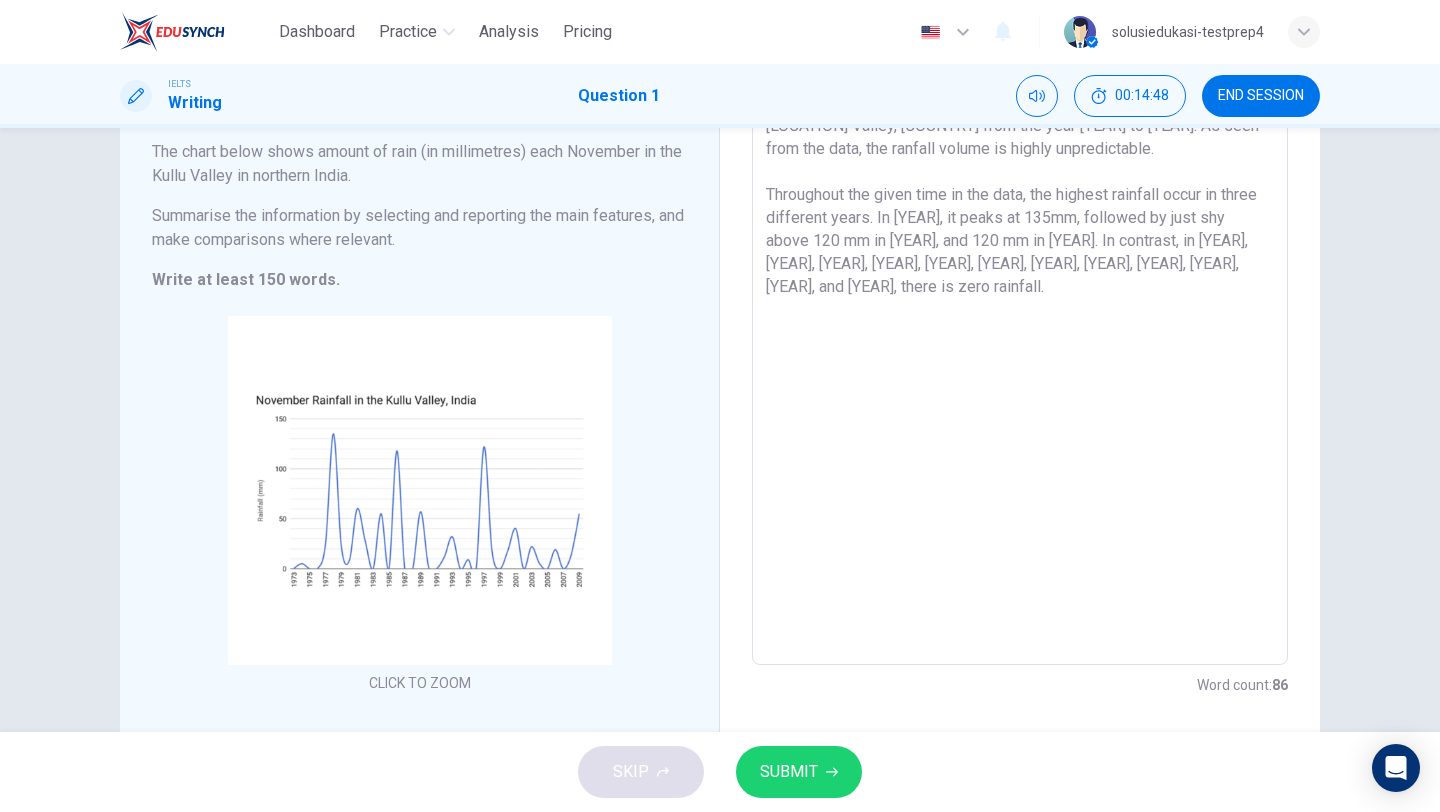 click on "The chart depicts the rainfall amount in each November in the [LOCATION] Valley, [COUNTRY] from the year [YEAR] to [YEAR]. As seen from the data, the ranfall volume is highly unpredictable.
Throughout the given time in the data, the highest rainfall occur in three different years. In [YEAR], it peaks at 135mm, followed by just shy above 120 mm in [YEAR], and 120 mm in [YEAR]. In contrast, in [YEAR], [YEAR], [YEAR], [YEAR], [YEAR], [YEAR], [YEAR], [YEAR], [YEAR], [YEAR], [YEAR], and [YEAR], there is zero rainfall." at bounding box center [1020, 370] 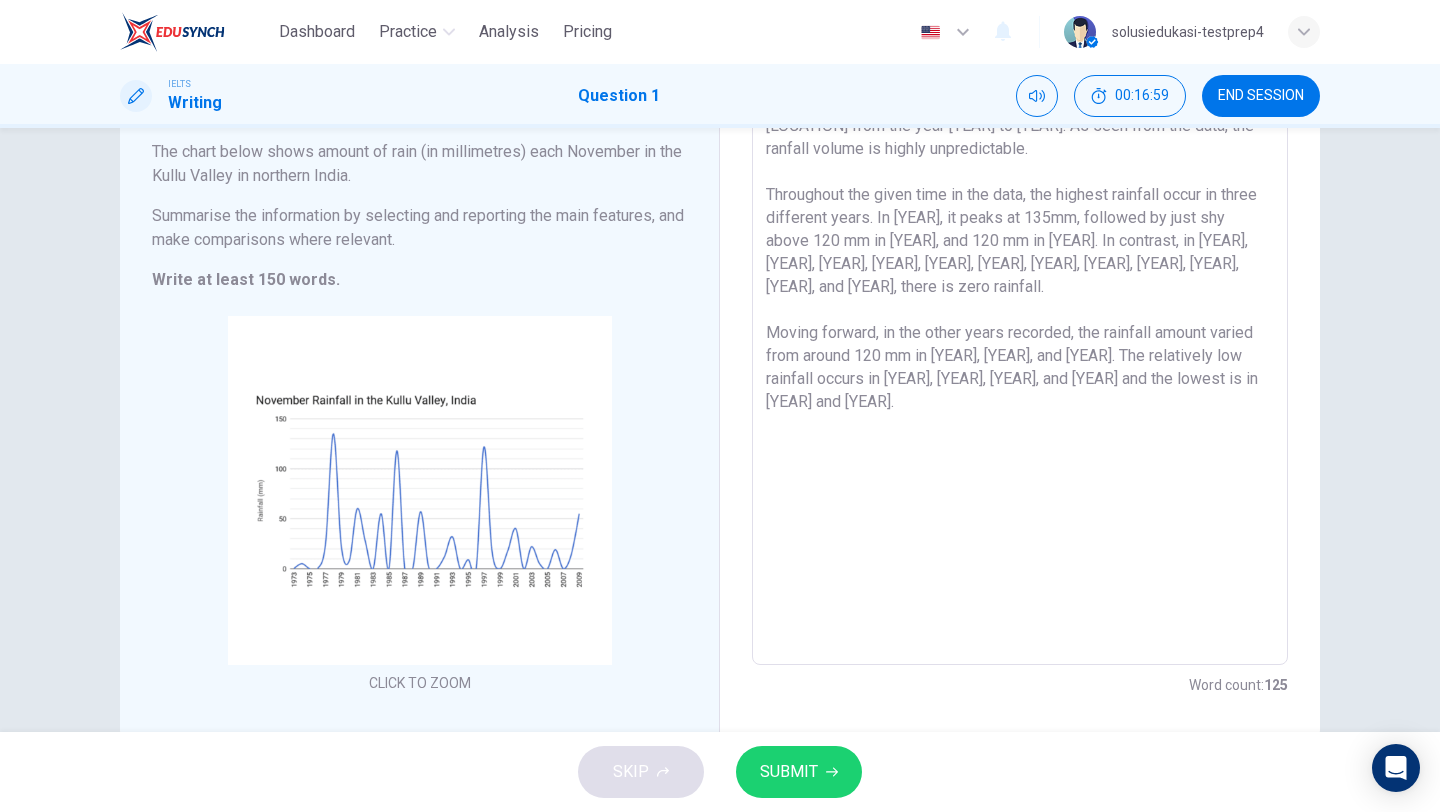 click on "The chart depicts the rainfall amount in each November in the [LOCATION] from the year [YEAR] to [YEAR]. As seen from the data, the ranfall volume is highly unpredictable.
Throughout the given time in the data, the highest rainfall occur in three different years. In [YEAR], it peaks at 135mm, followed by just shy above 120 mm in [YEAR], and 120 mm in [YEAR]. In contrast, in [YEAR], [YEAR], [YEAR], [YEAR], [YEAR], [YEAR], [YEAR], [YEAR], [YEAR], [YEAR], [YEAR], and [YEAR], there is zero rainfall.
Moving forward, in the other years recorded, the rainfall amount varied from around 120 mm in [YEAR], [YEAR], and [YEAR]. The relatively low rainfall occurs in [YEAR], [YEAR], [YEAR], and [YEAR] and the lowest is in [YEAR] and [YEAR]." at bounding box center (1020, 370) 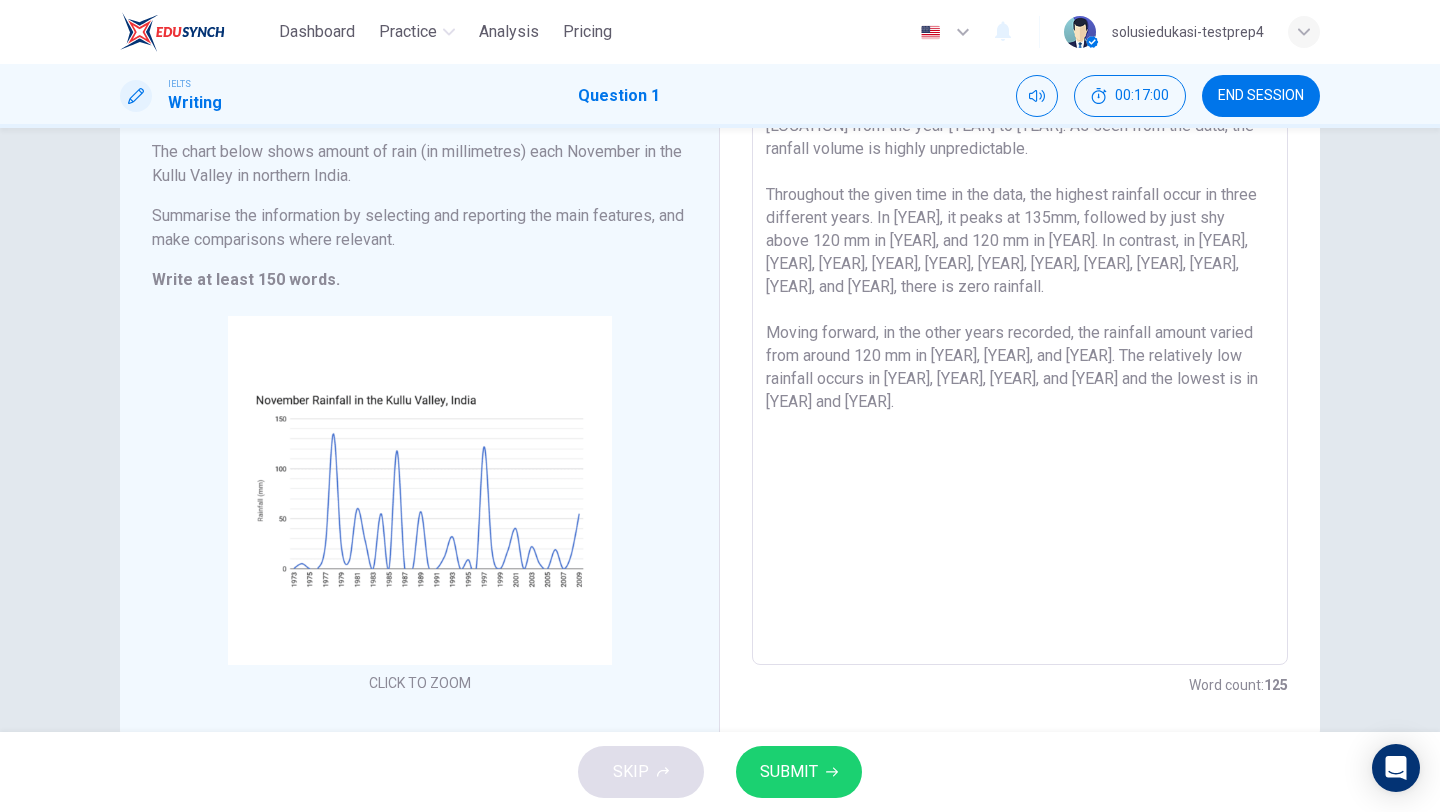 click on "The chart depicts the rainfall amount in each November in the [LOCATION] from the year [YEAR] to [YEAR]. As seen from the data, the ranfall volume is highly unpredictable.
Throughout the given time in the data, the highest rainfall occur in three different years. In [YEAR], it peaks at 135mm, followed by just shy above 120 mm in [YEAR], and 120 mm in [YEAR]. In contrast, in [YEAR], [YEAR], [YEAR], [YEAR], [YEAR], [YEAR], [YEAR], [YEAR], [YEAR], [YEAR], [YEAR], and [YEAR], there is zero rainfall.
Moving forward, in the other years recorded, the rainfall amount varied from around 120 mm in [YEAR], [YEAR], and [YEAR]. The relatively low rainfall occurs in [YEAR], [YEAR], [YEAR], and [YEAR] and the lowest is in [YEAR] and [YEAR]." at bounding box center (1020, 370) 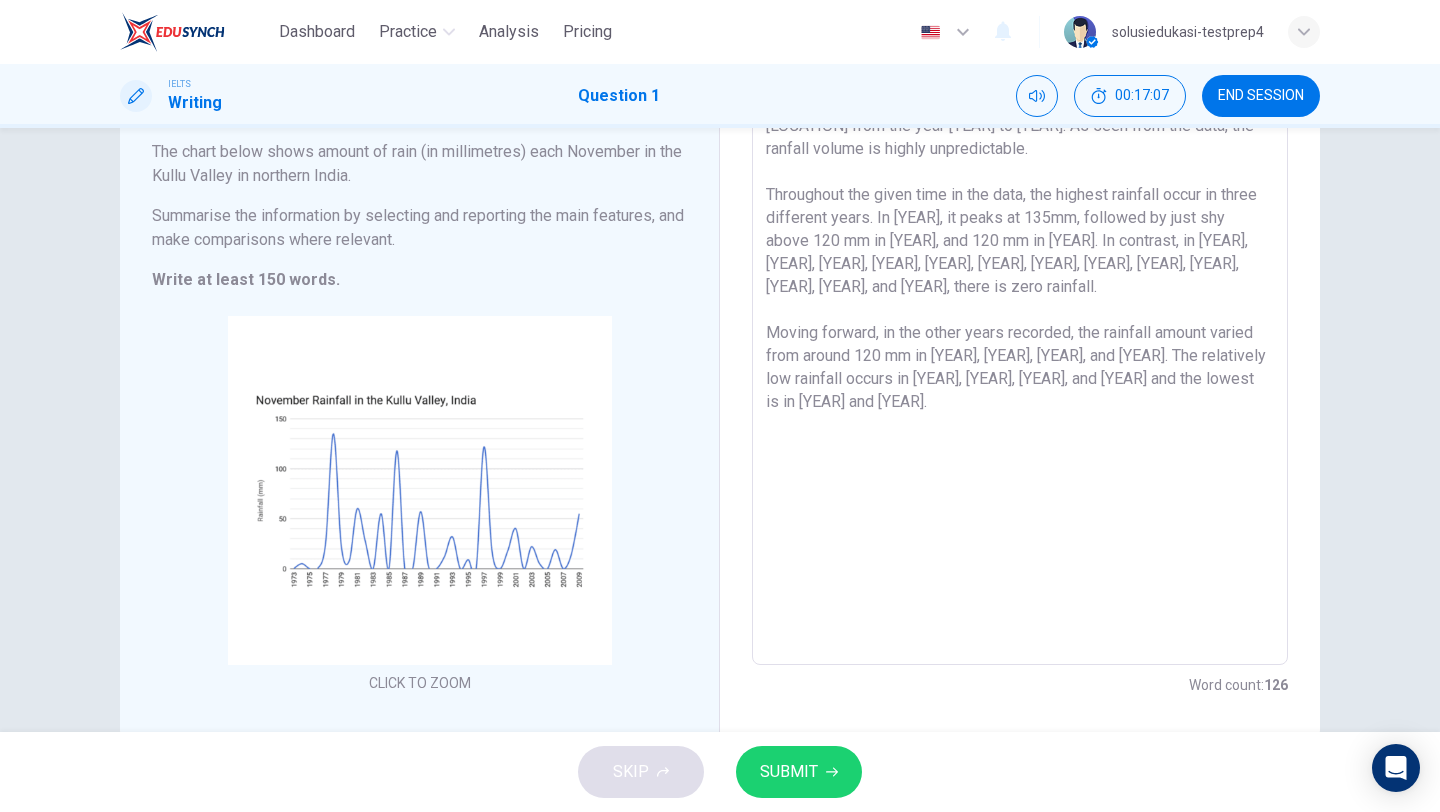 scroll, scrollTop: 152, scrollLeft: 0, axis: vertical 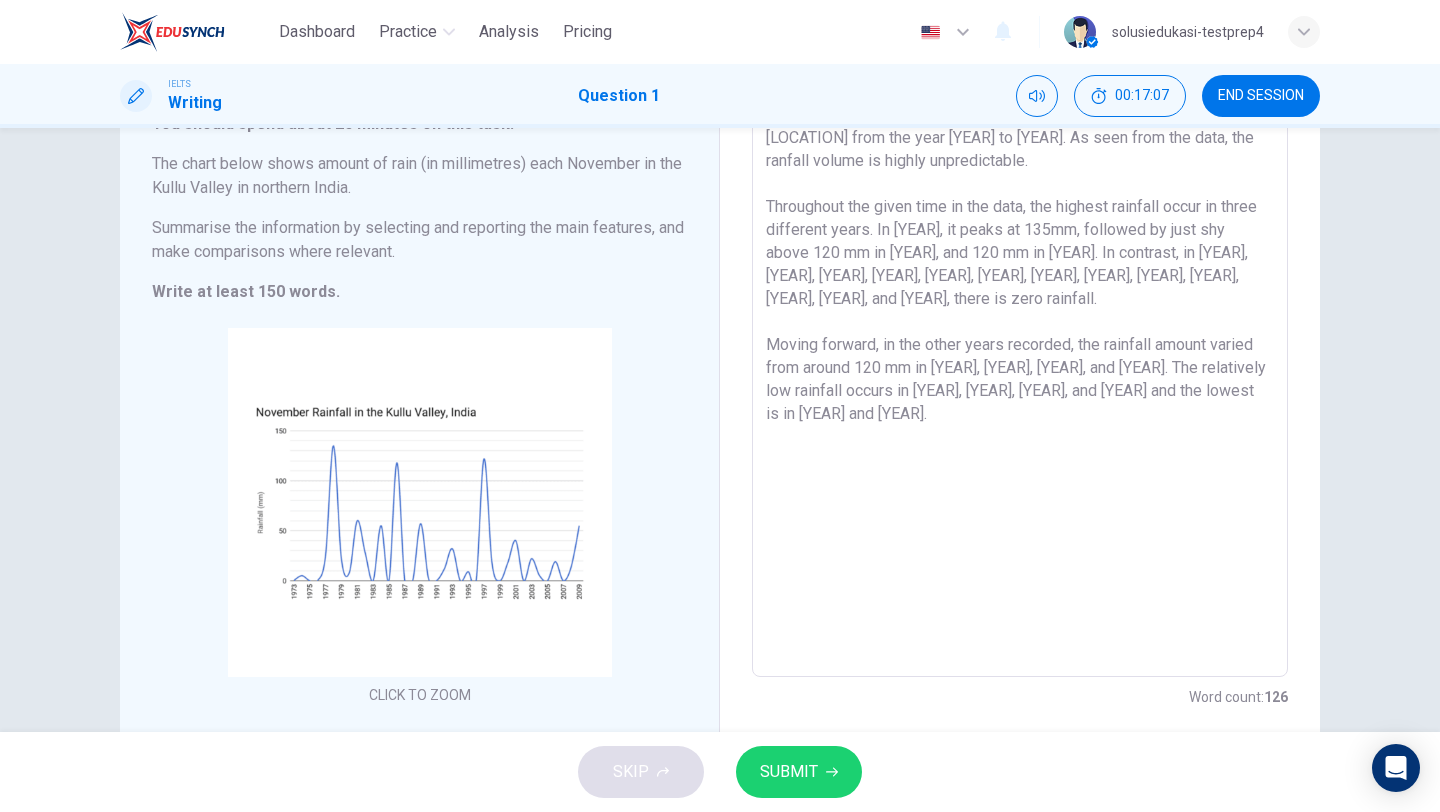 click on "The chart depicts the rainfall amount in each November in the [LOCATION] from the year [YEAR] to [YEAR]. As seen from the data, the ranfall volume is highly unpredictable.
Throughout the given time in the data, the highest rainfall occur in three different years. In [YEAR], it peaks at 135mm, followed by just shy above 120 mm in [YEAR], and 120 mm in [YEAR]. In contrast, in [YEAR], [YEAR], [YEAR], [YEAR], [YEAR], [YEAR], [YEAR], [YEAR], [YEAR], [YEAR], [YEAR], [YEAR], and [YEAR], there is zero rainfall.
Moving forward, in the other years recorded, the rainfall amount varied from around 120 mm in [YEAR], [YEAR], [YEAR], and [YEAR]. The relatively low rainfall occurs in [YEAR], [YEAR], [YEAR], and [YEAR] and the lowest is in [YEAR] and [YEAR]." at bounding box center (1020, 382) 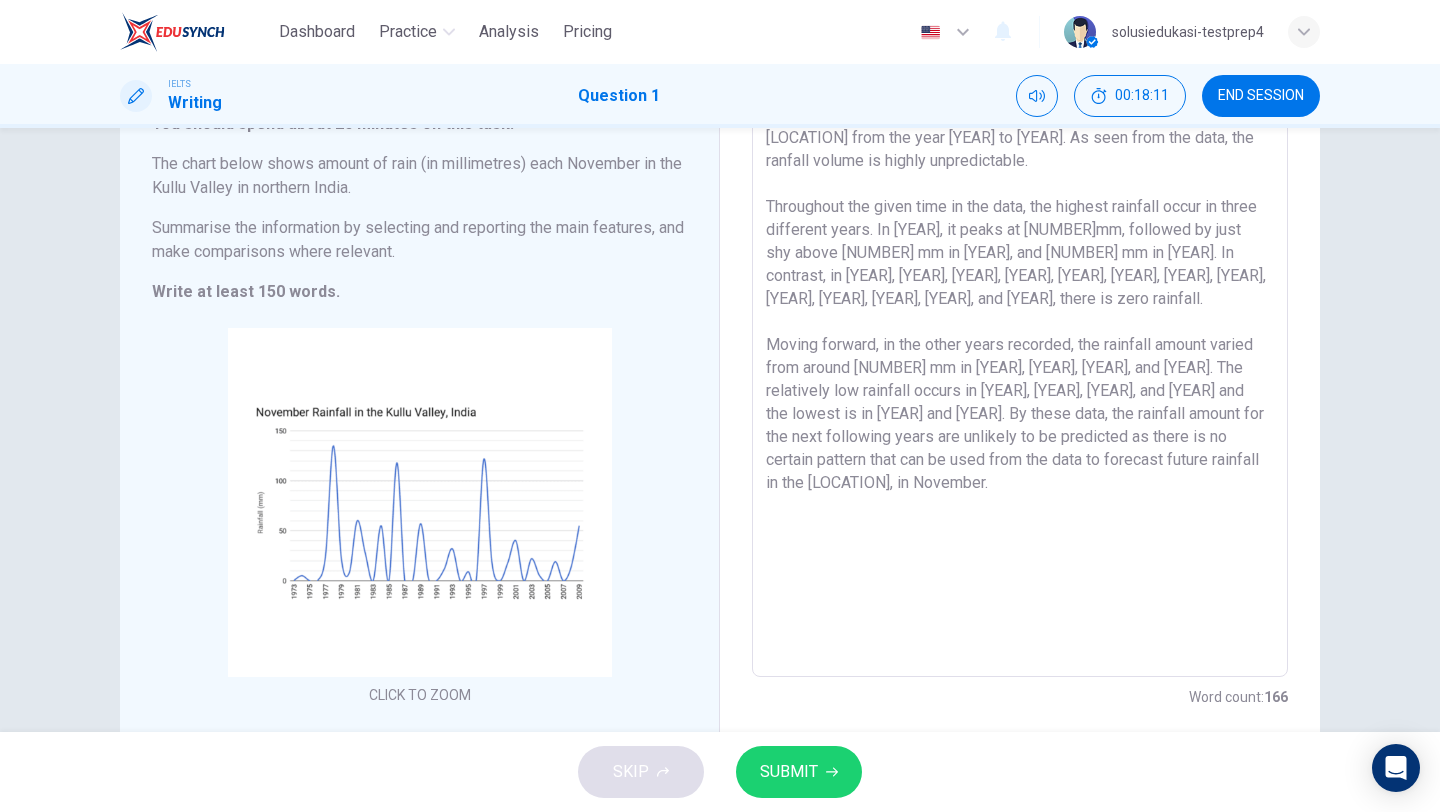 type on "The chart depicts the rainfall amount in each November in the [LOCATION] from the year [YEAR] to [YEAR]. As seen from the data, the ranfall volume is highly unpredictable.
Throughout the given time in the data, the highest rainfall occur in three different years. In [YEAR], it peaks at [NUMBER]mm, followed by just shy above [NUMBER] mm in [YEAR], and [NUMBER] mm in [YEAR]. In contrast, in [YEAR], [YEAR], [YEAR], [YEAR], [YEAR], [YEAR], [YEAR], [YEAR], [YEAR], [YEAR], [YEAR], [YEAR], and [YEAR], there is zero rainfall.
Moving forward, in the other years recorded, the rainfall amount varied from around [NUMBER] mm in [YEAR], [YEAR], [YEAR], and [YEAR]. The relatively low rainfall occurs in [YEAR], [YEAR], [YEAR], and [YEAR] and the lowest is in [YEAR] and [YEAR]. By these data, the rainfall amount for the next following years are unlikely to be predicted as there is no certain pattern that can be used from the data to forecast future rainfall in the [LOCATION], in November." 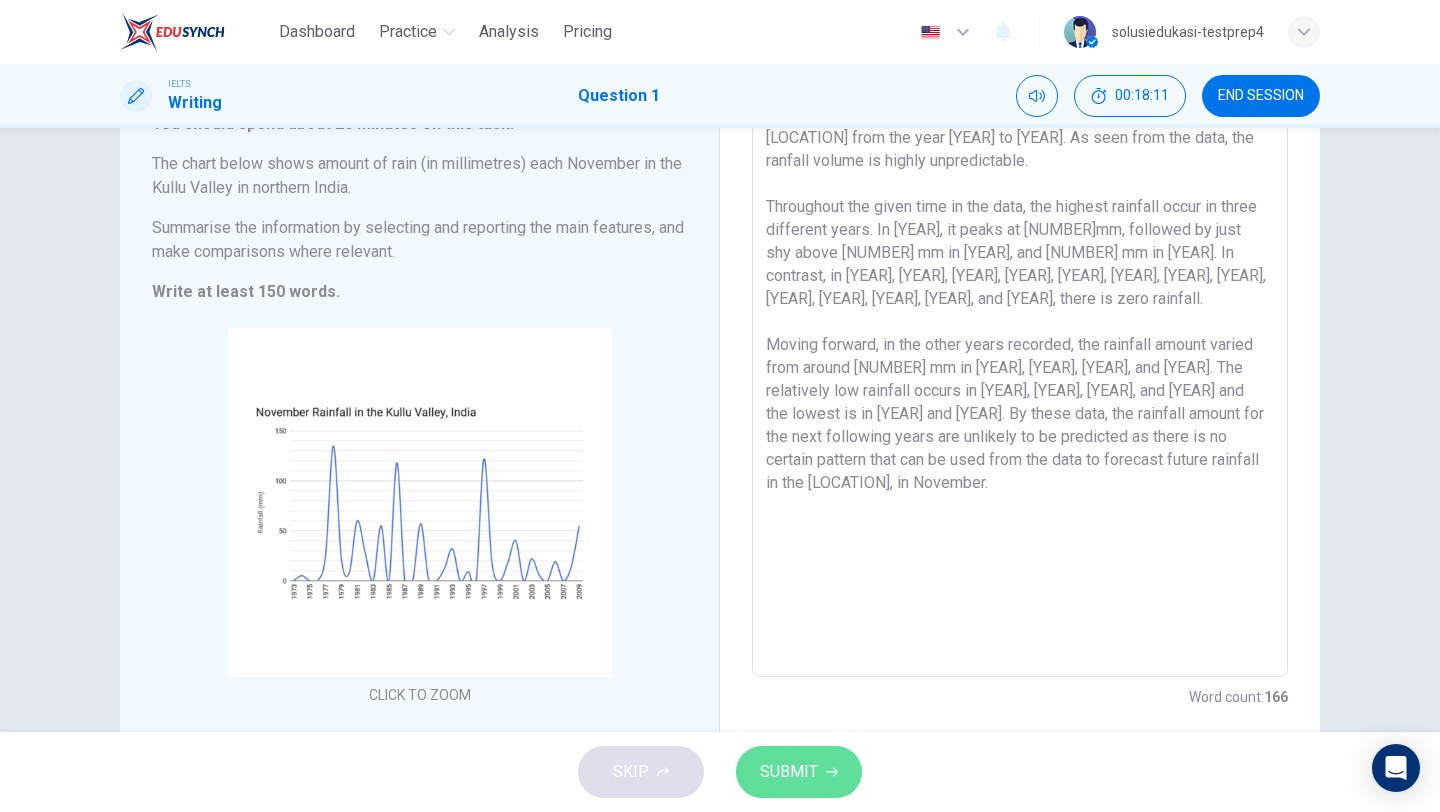 click on "SUBMIT" at bounding box center [799, 772] 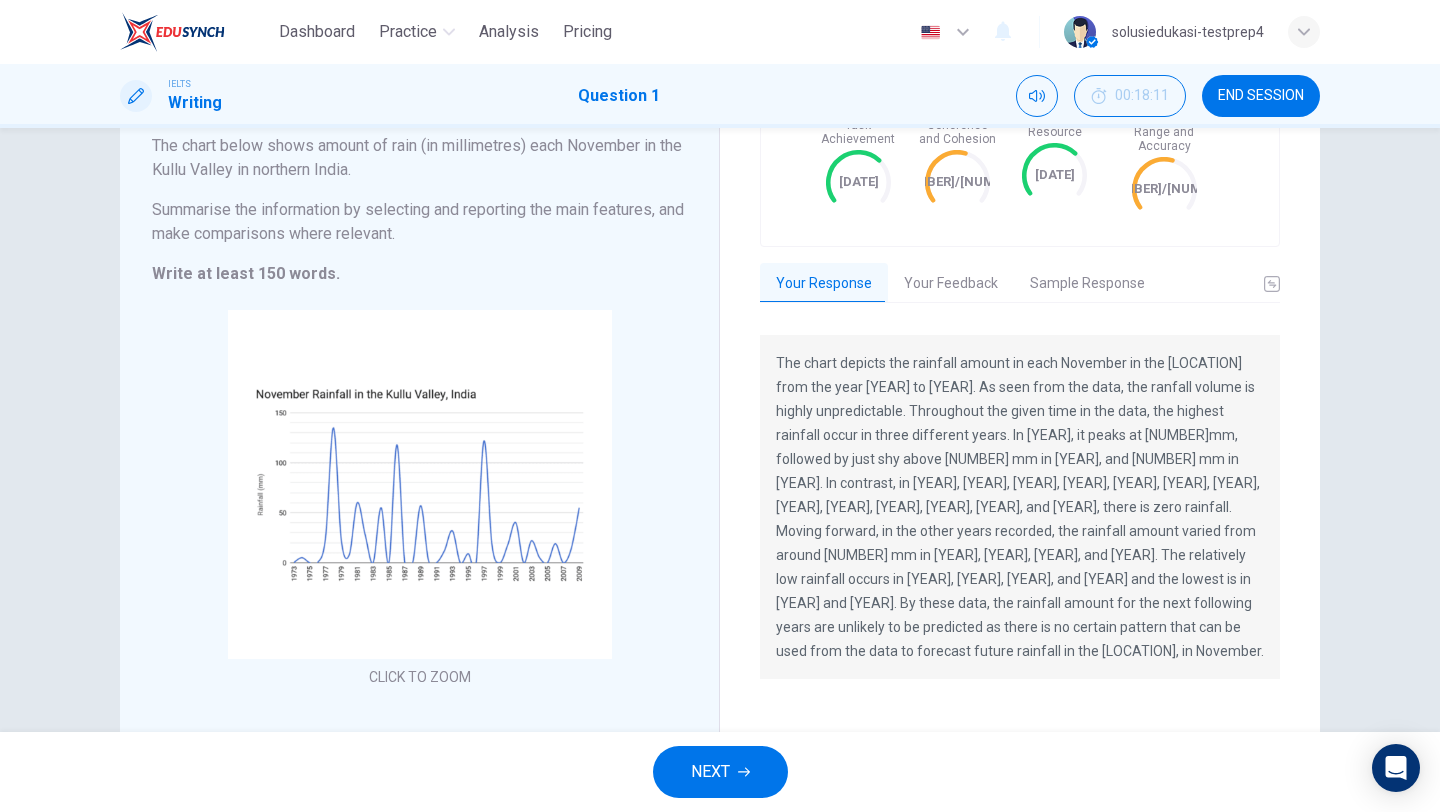 scroll, scrollTop: 171, scrollLeft: 0, axis: vertical 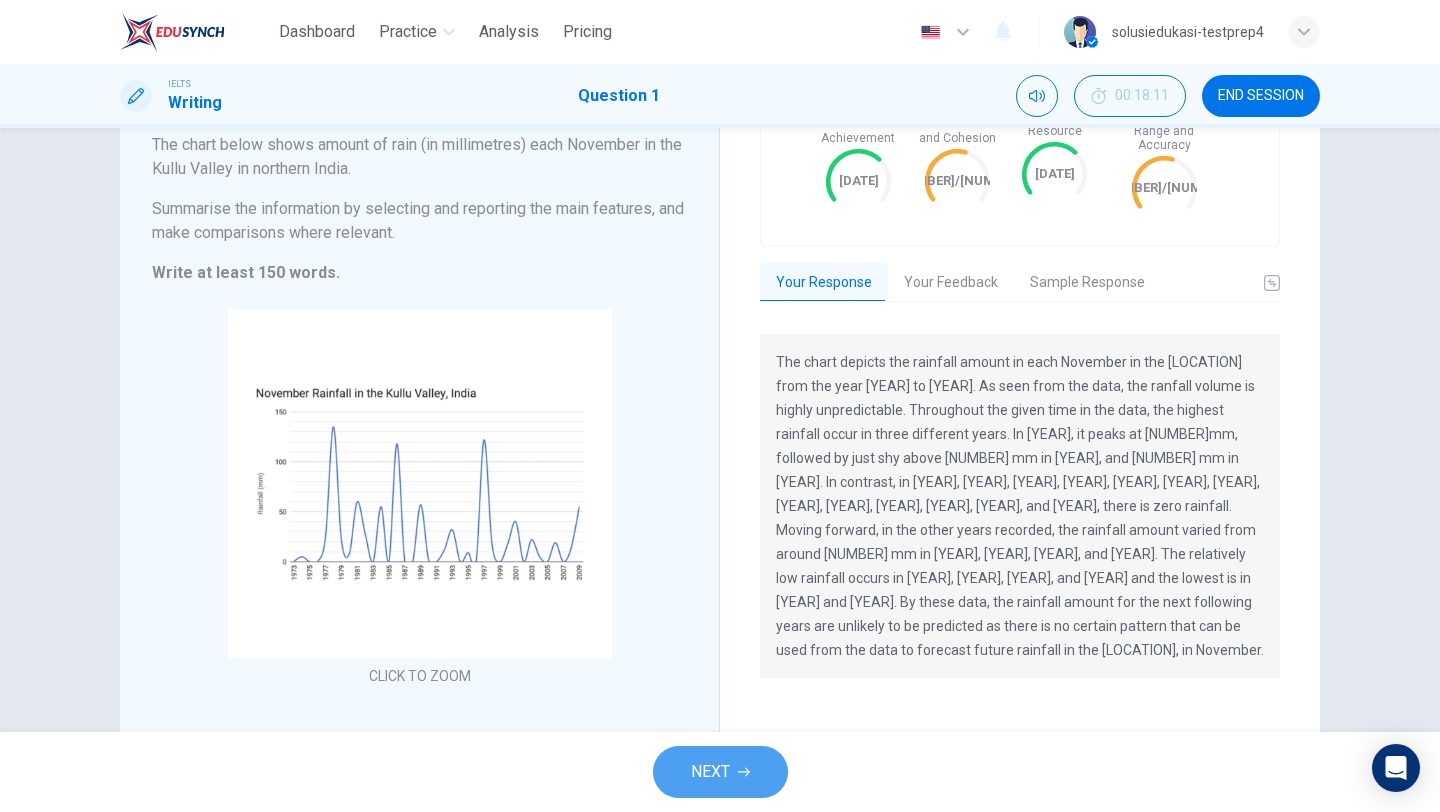 click at bounding box center (744, 772) 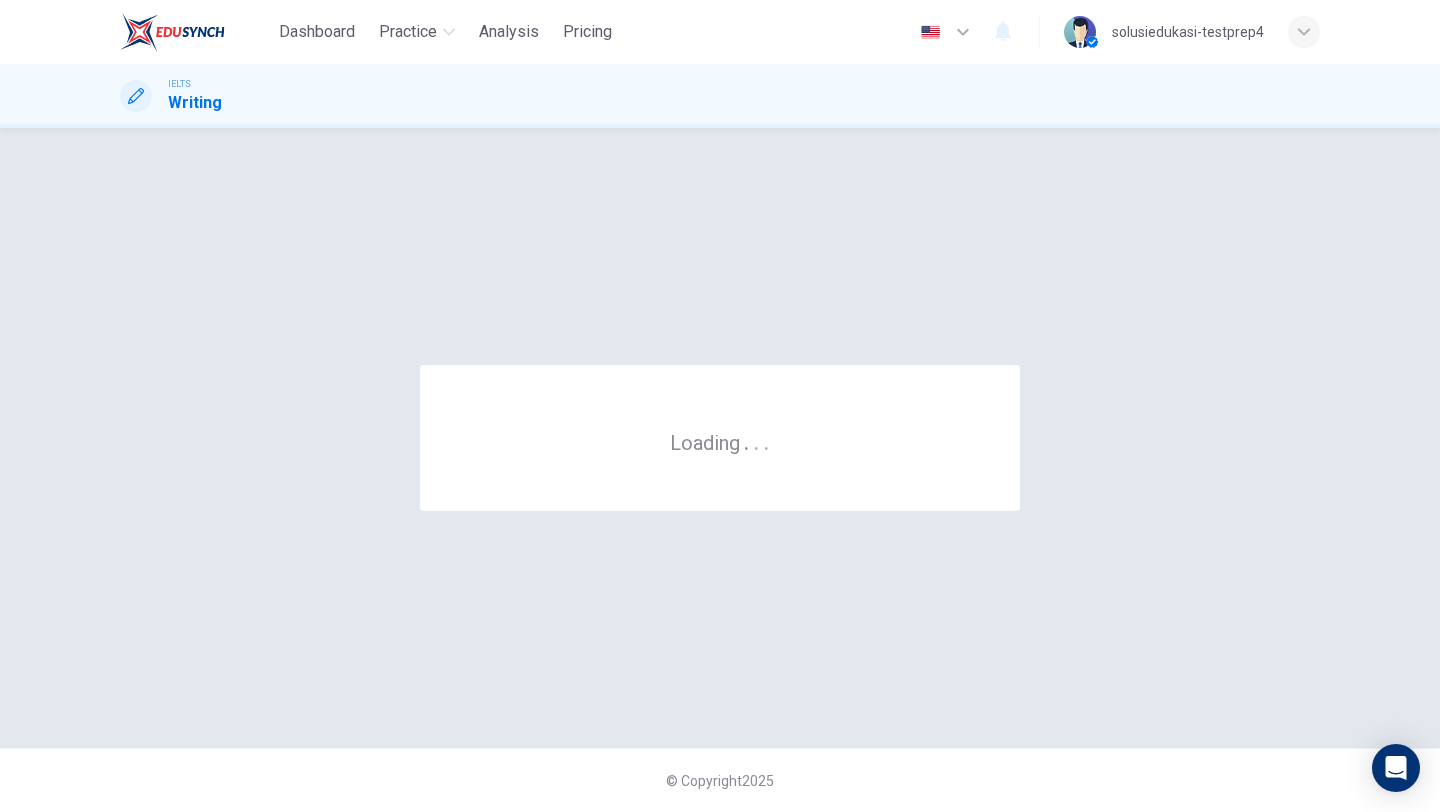 scroll, scrollTop: 0, scrollLeft: 0, axis: both 